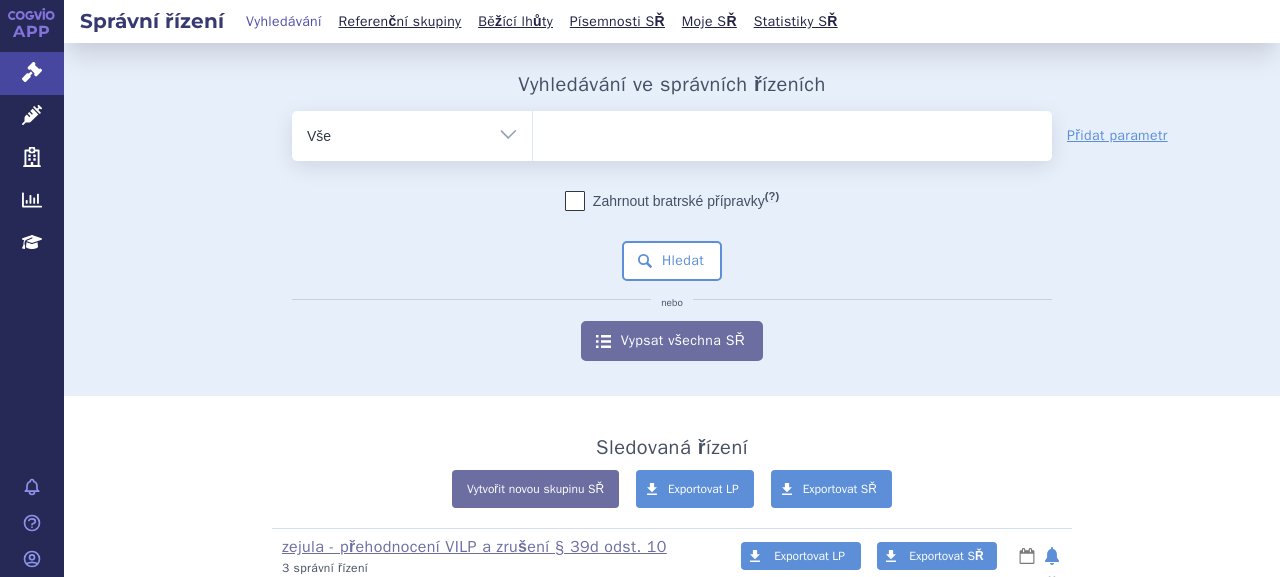 scroll, scrollTop: 0, scrollLeft: 0, axis: both 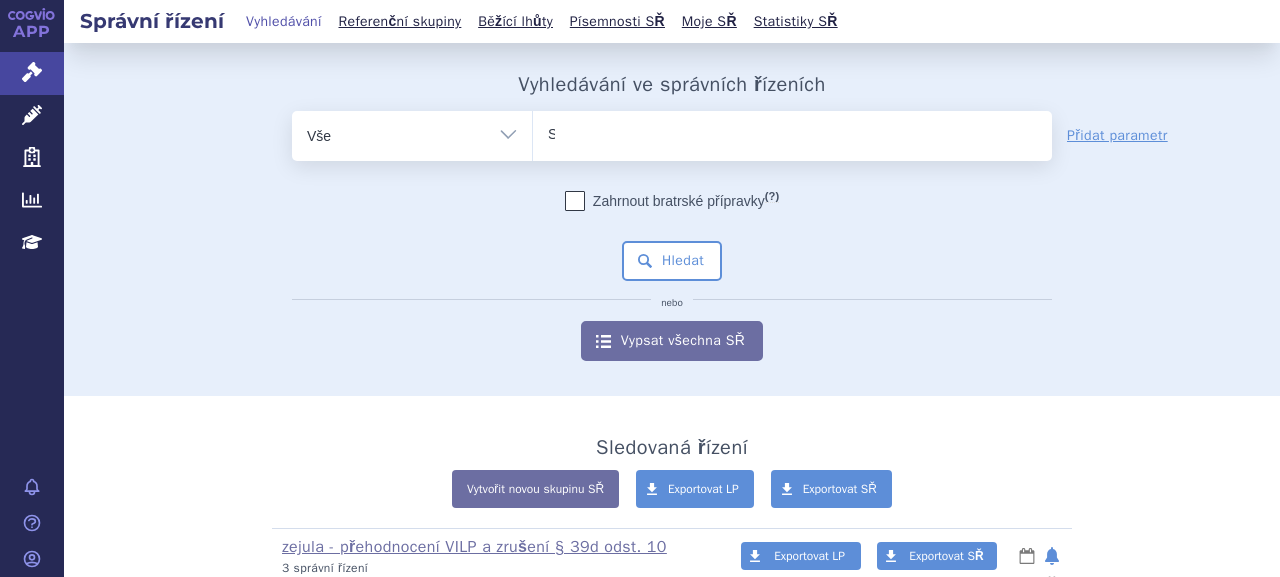 type 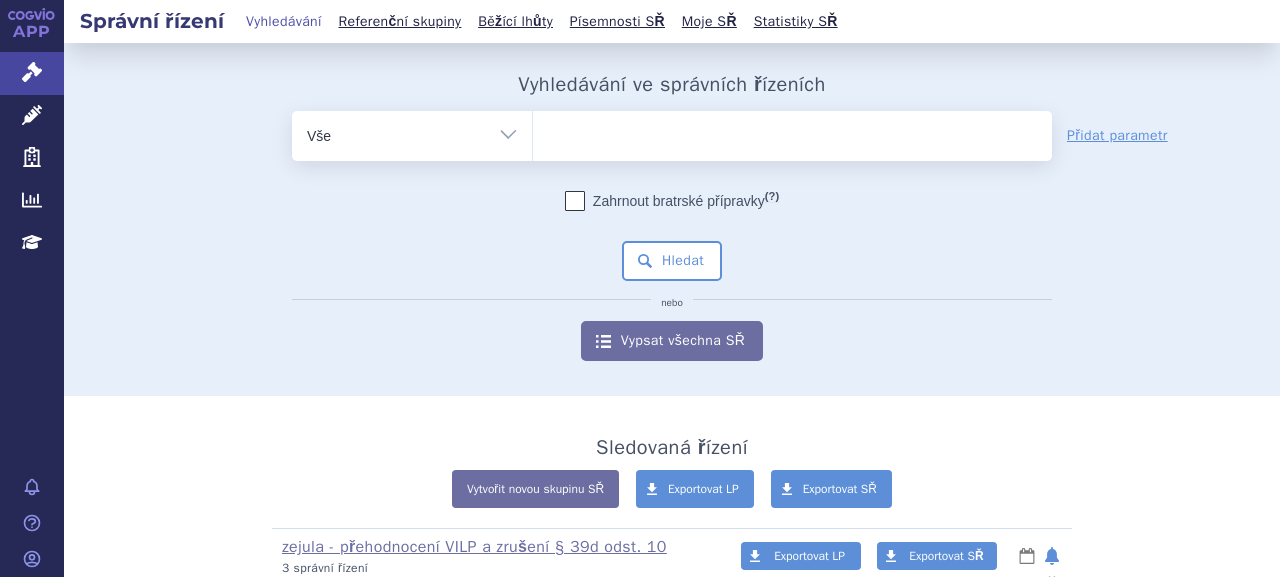 select on "SUKLS35731/2023" 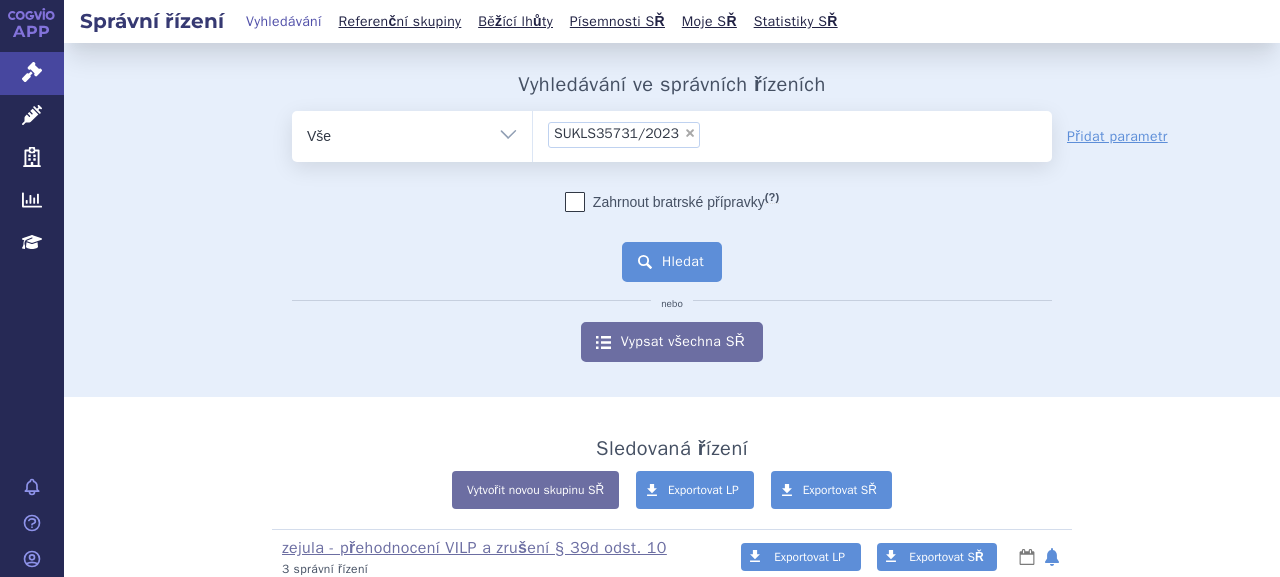 click on "Hledat" at bounding box center (672, 262) 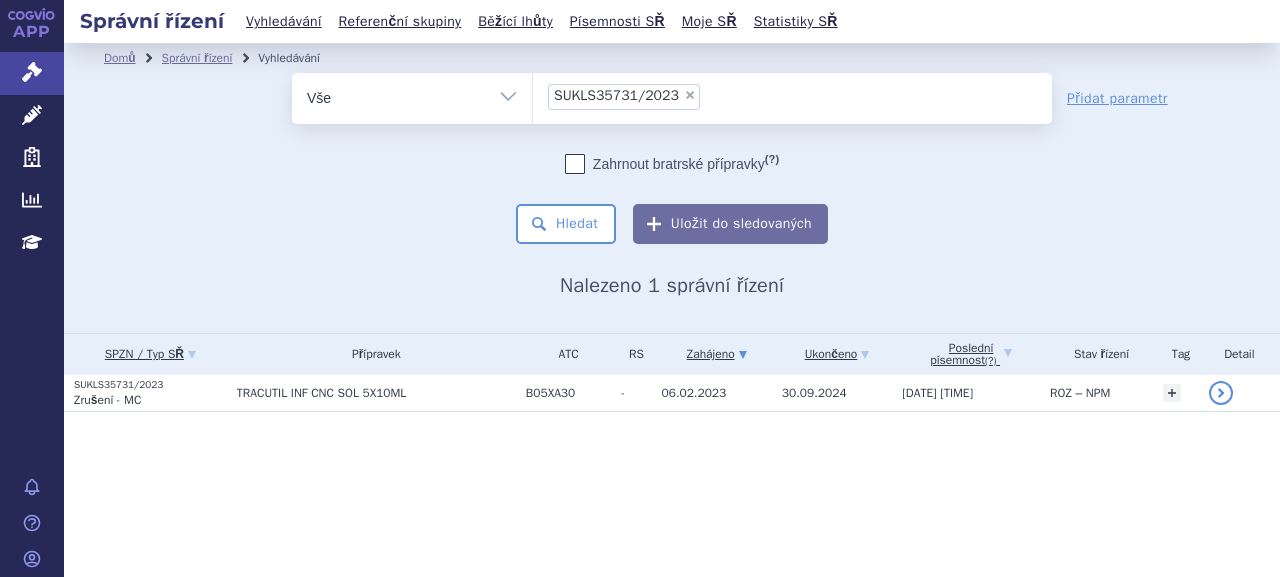 scroll, scrollTop: 0, scrollLeft: 0, axis: both 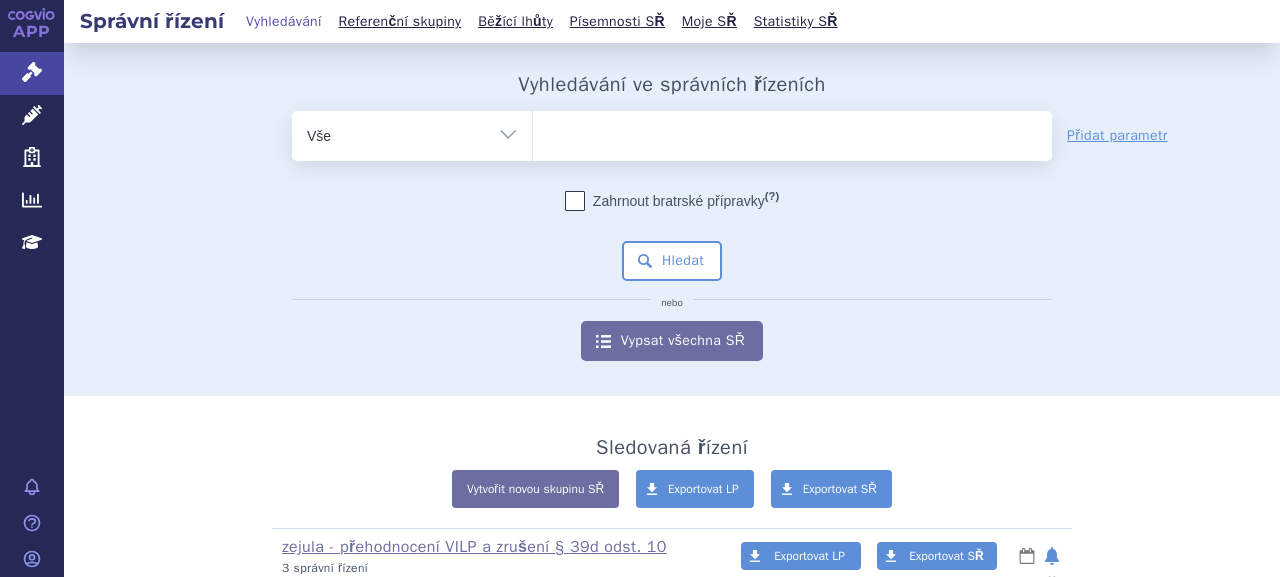 click at bounding box center [792, 132] 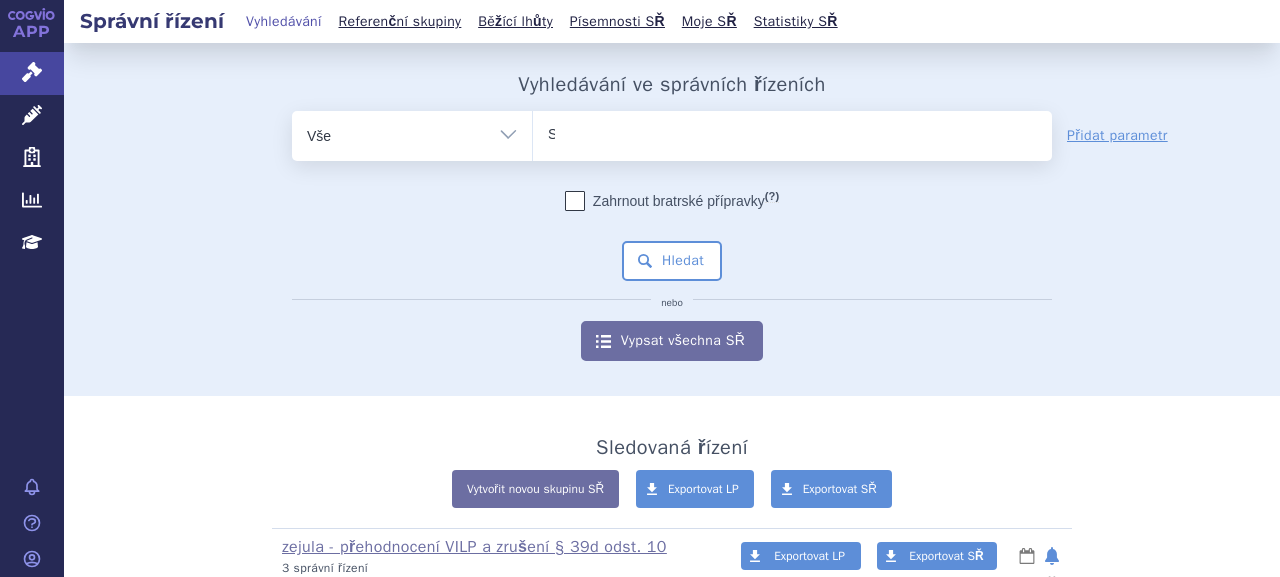 type 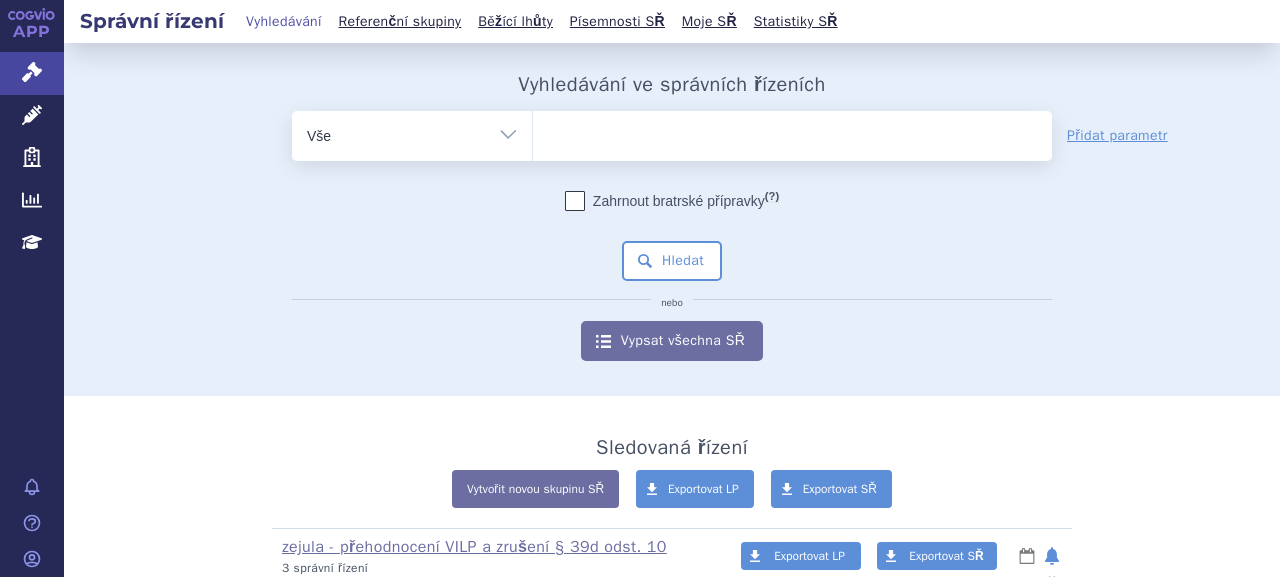 select on "SUKLS35729/2023" 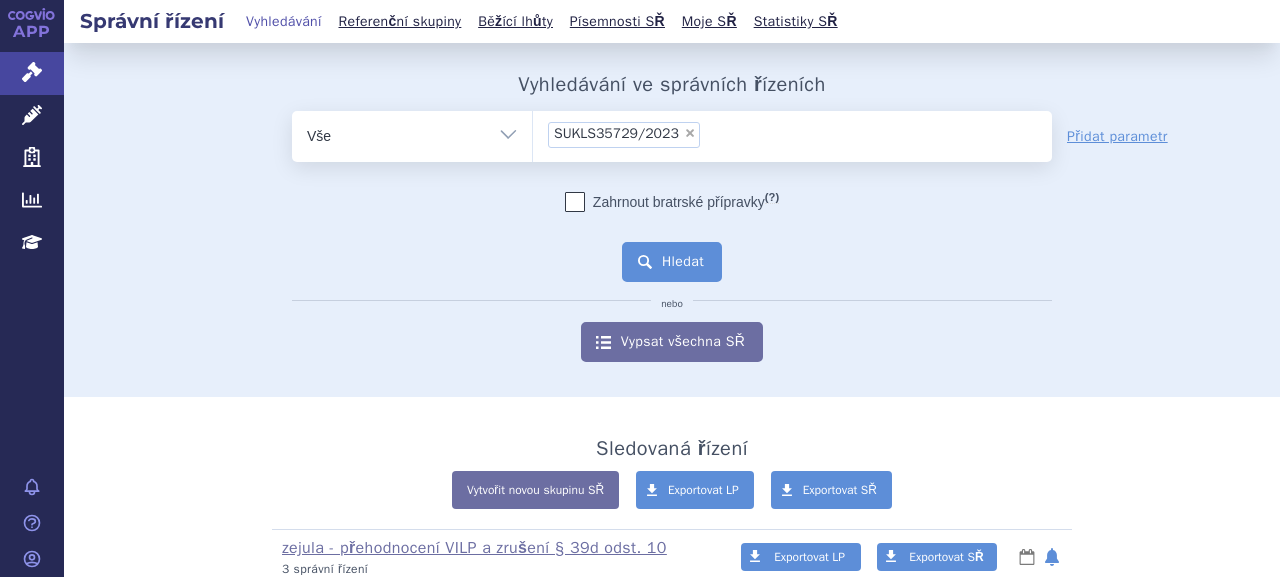click on "Hledat" at bounding box center (672, 262) 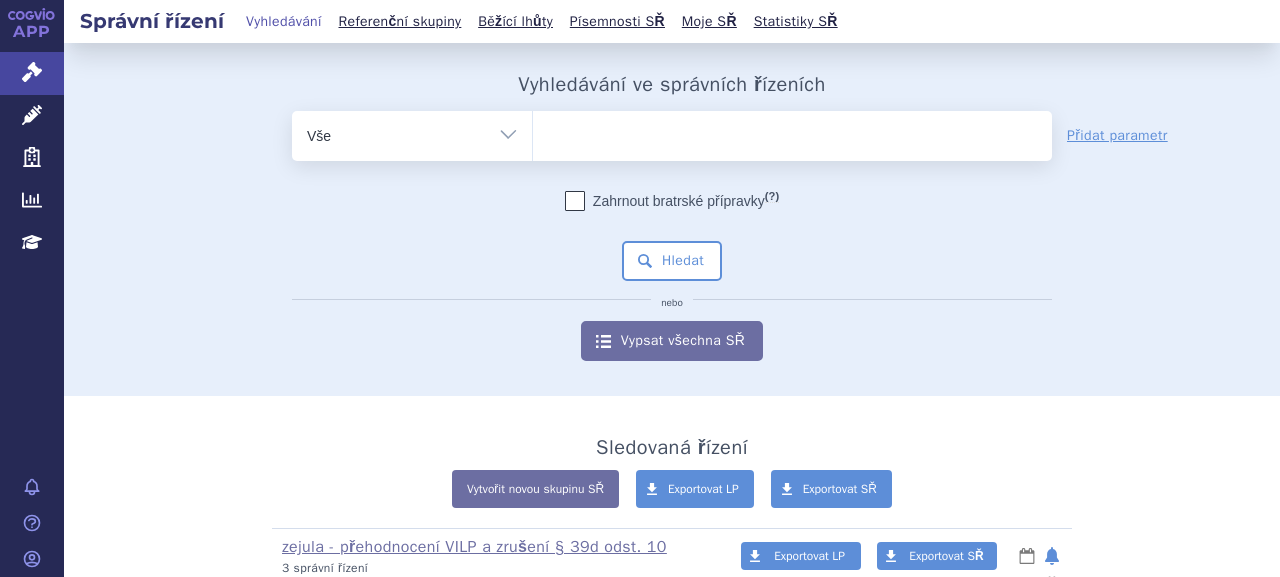 scroll, scrollTop: 0, scrollLeft: 0, axis: both 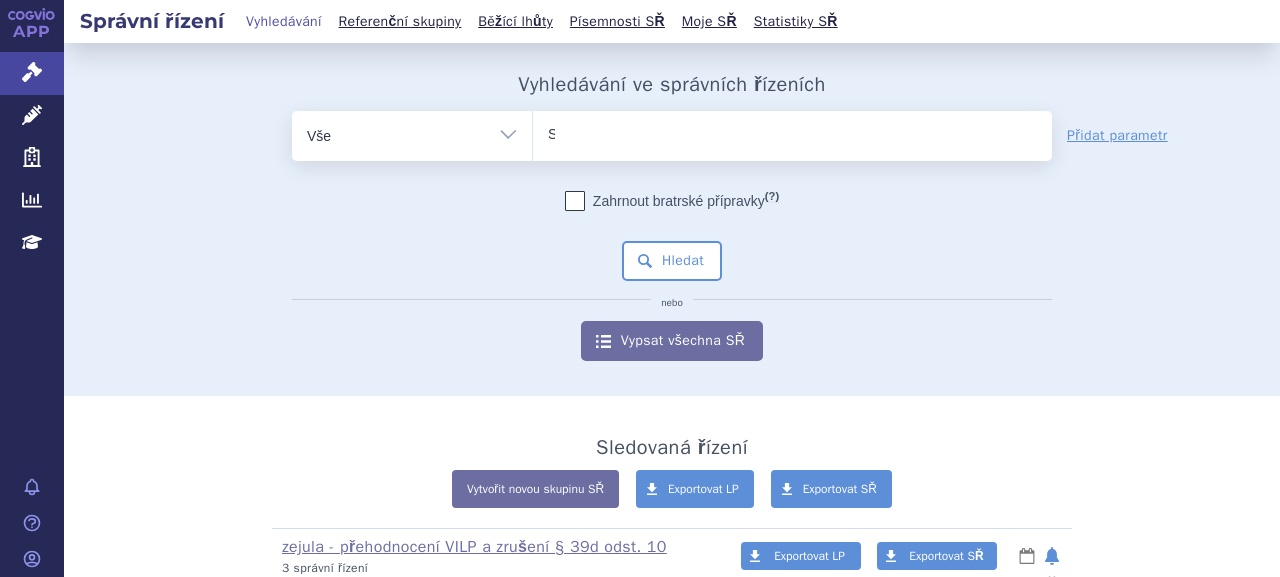 type 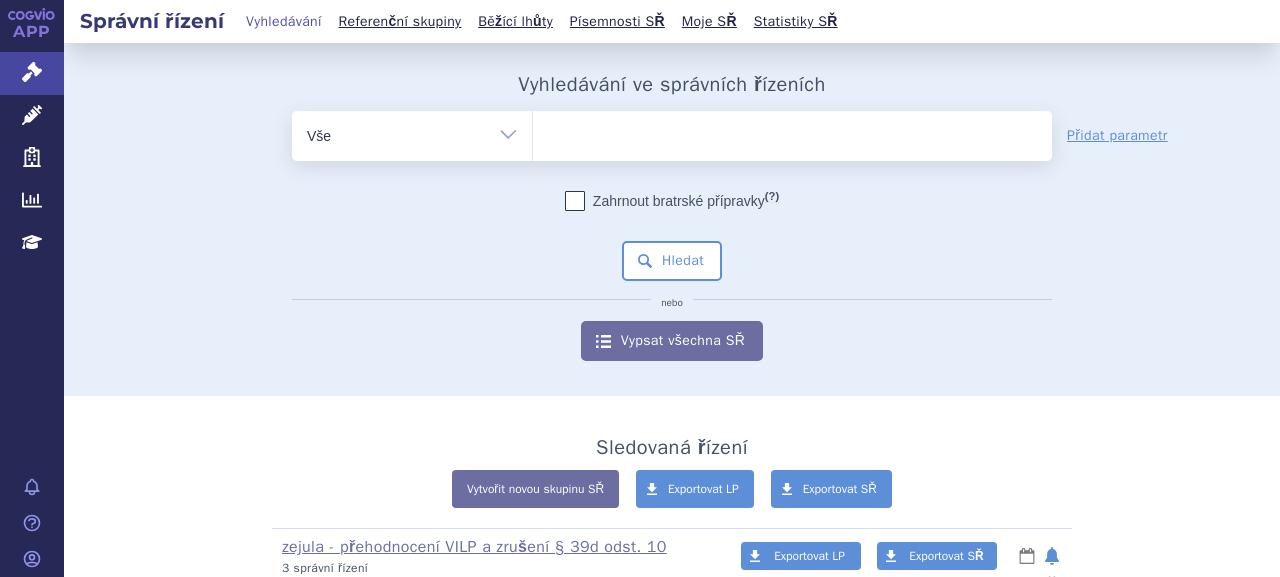 select on "SUKLS35628/2023" 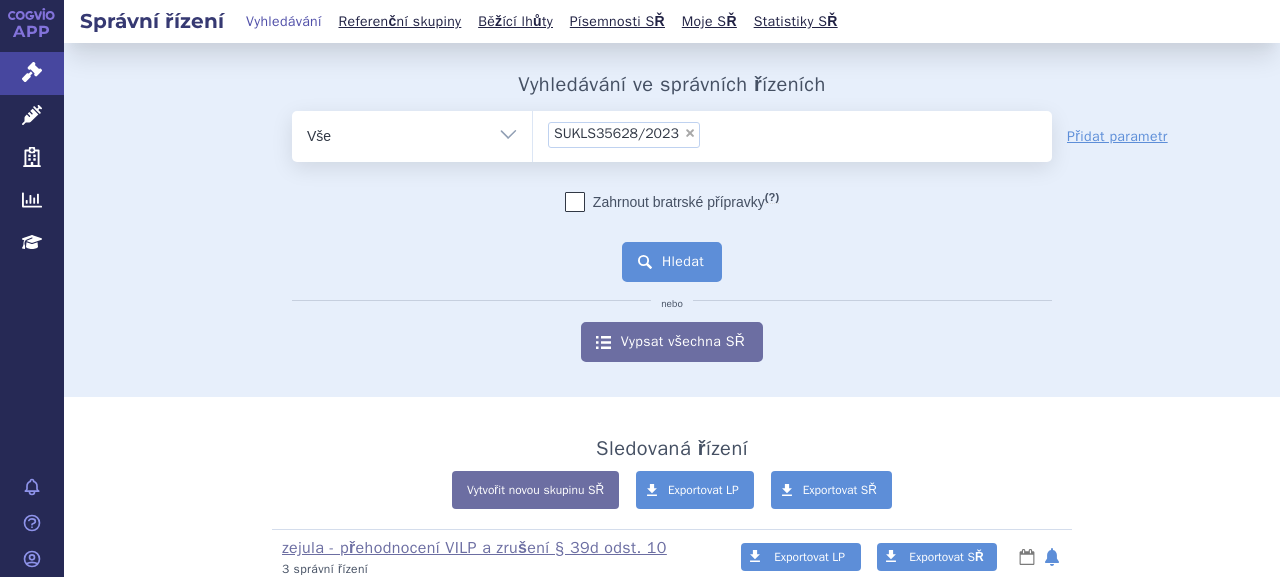click on "Hledat" at bounding box center [672, 262] 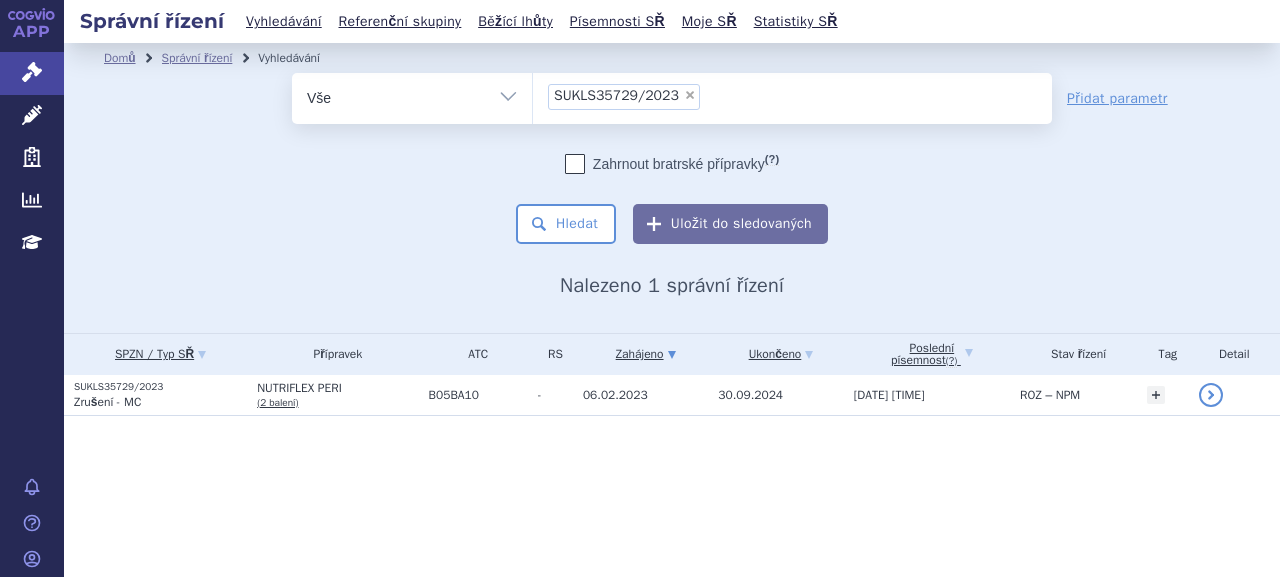scroll, scrollTop: 0, scrollLeft: 0, axis: both 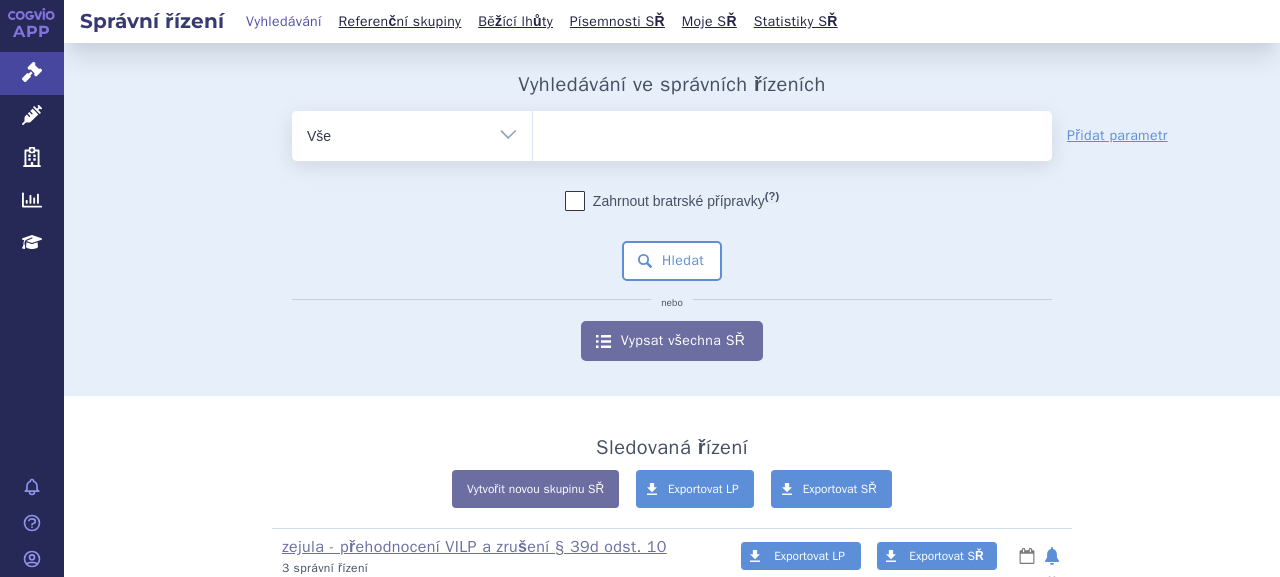 click at bounding box center (792, 132) 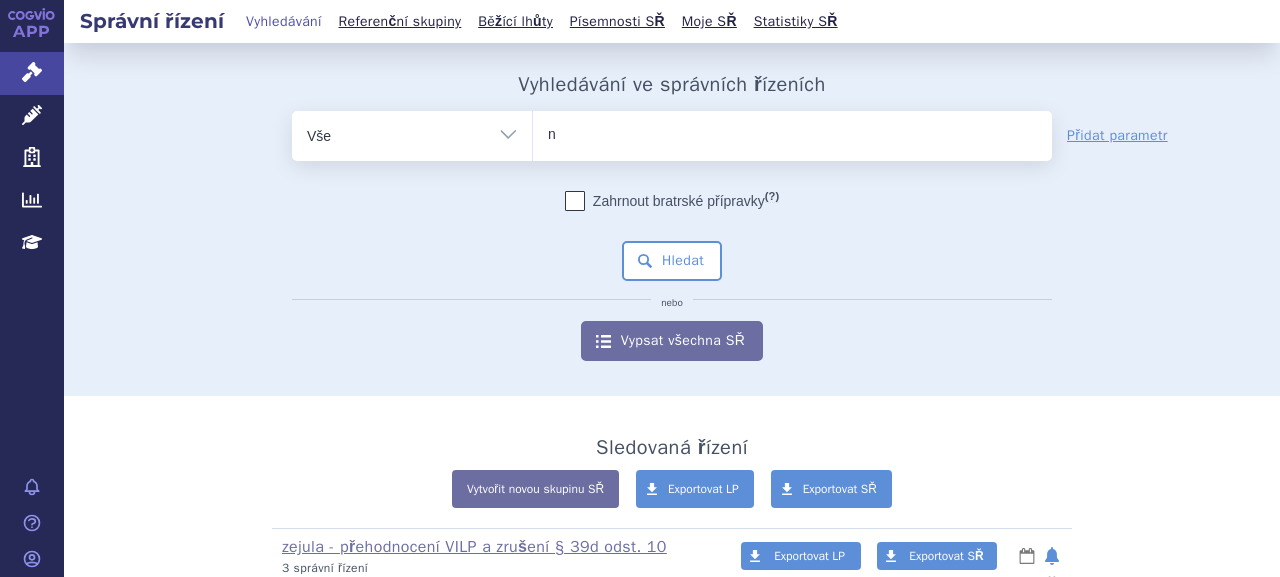 type on "nut" 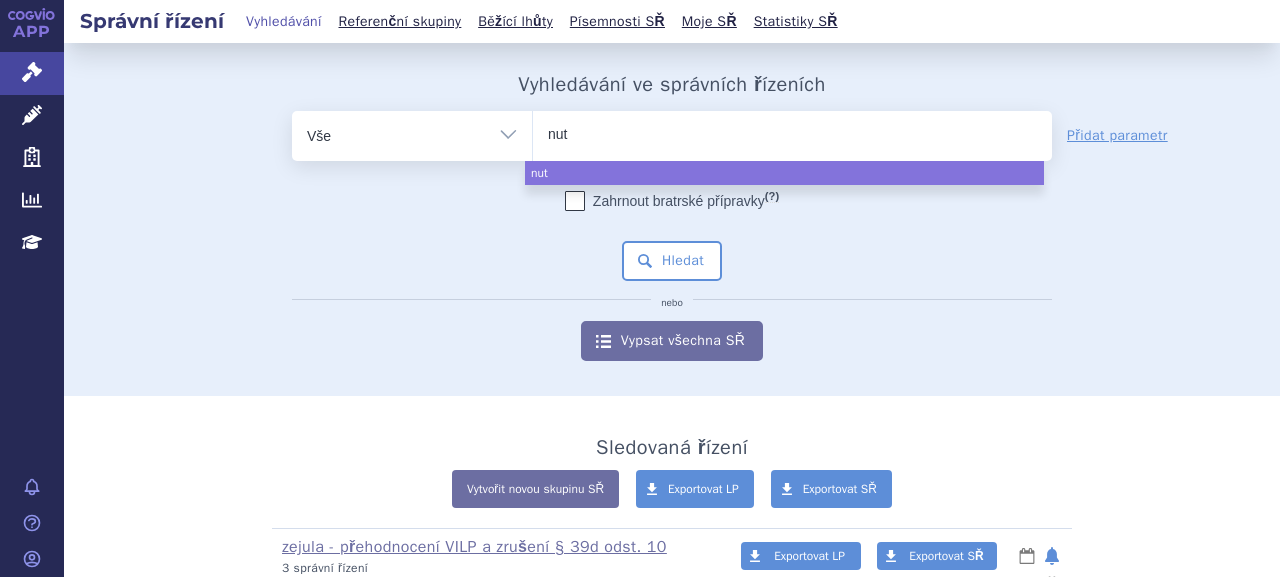 type on "nutr" 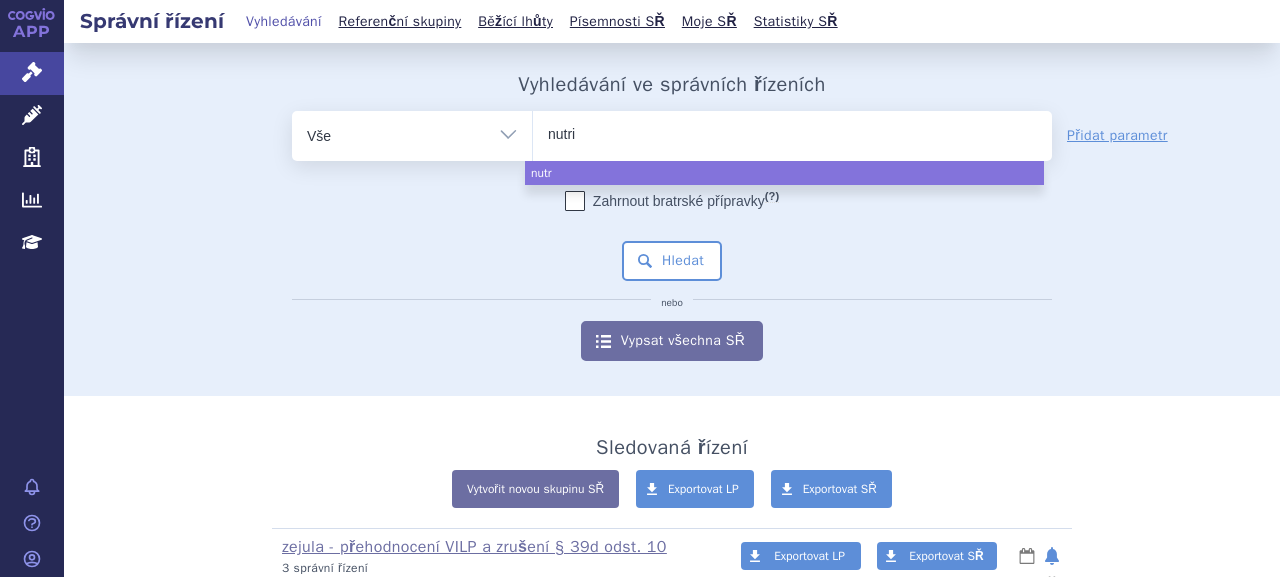 type on "nutril" 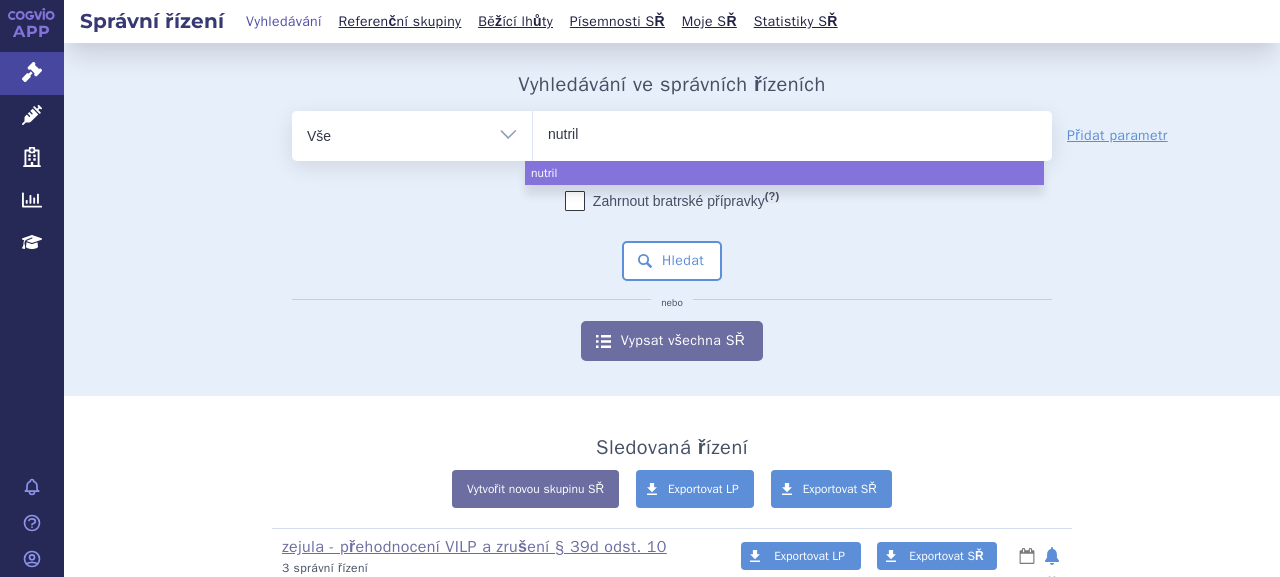 type on "nutrilf" 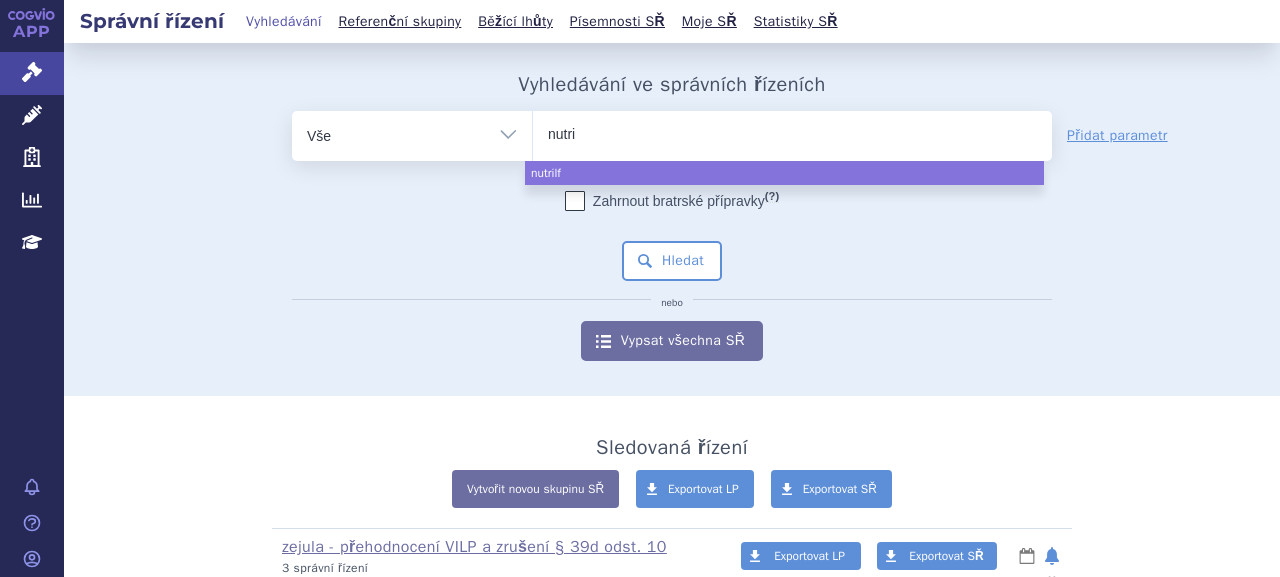 type on "nutrif" 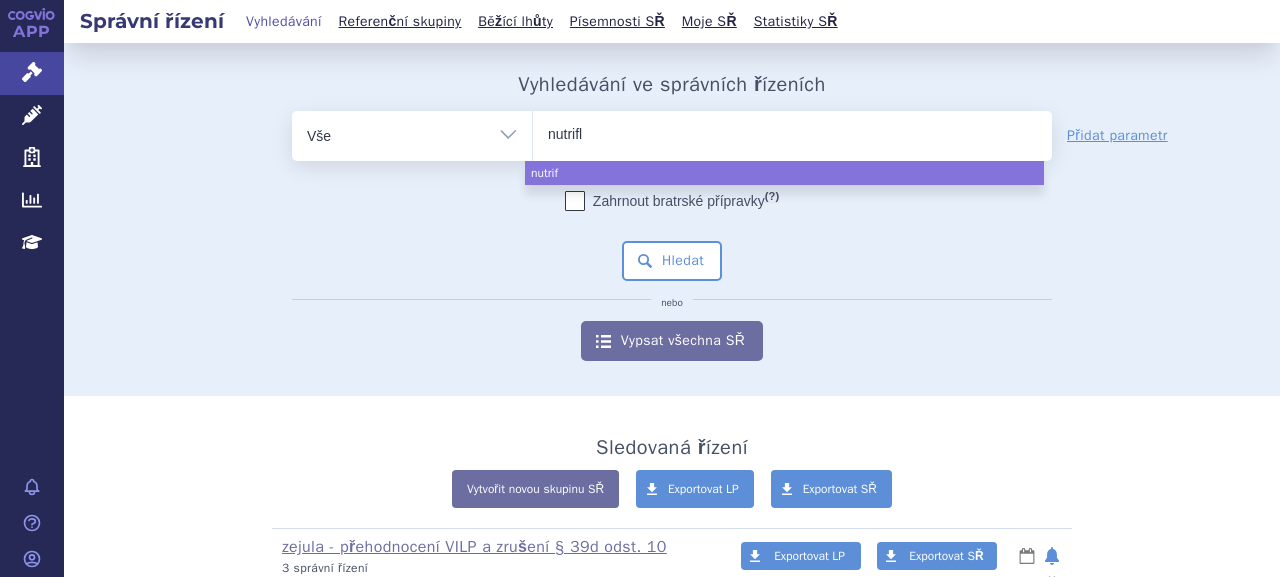 type on "nutrifle" 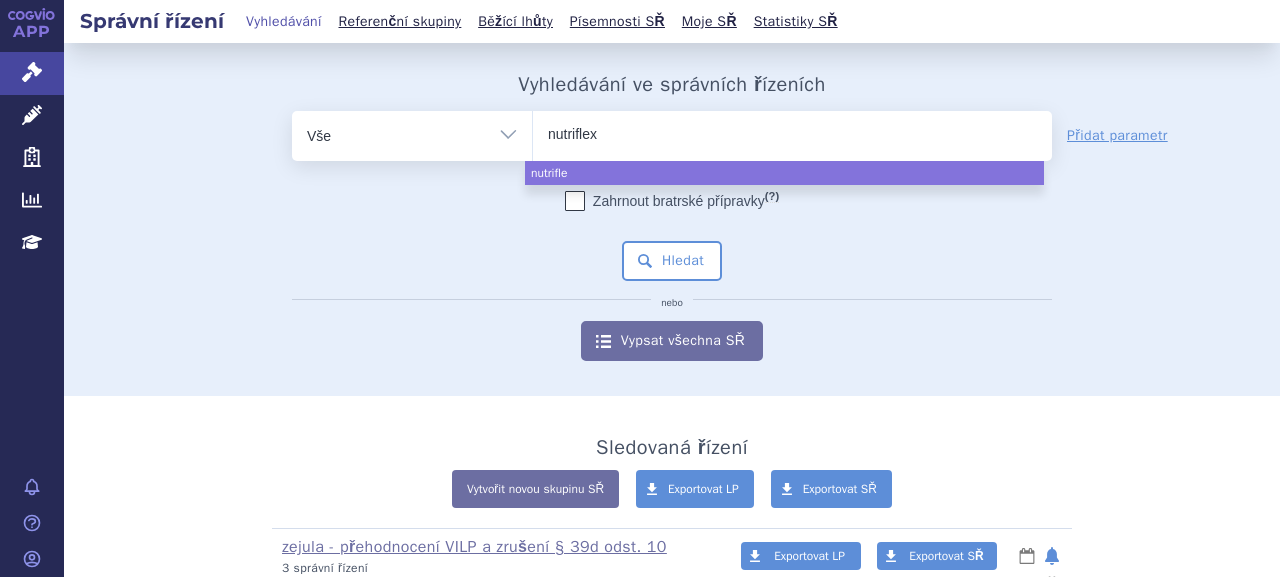 type on "nutriflex" 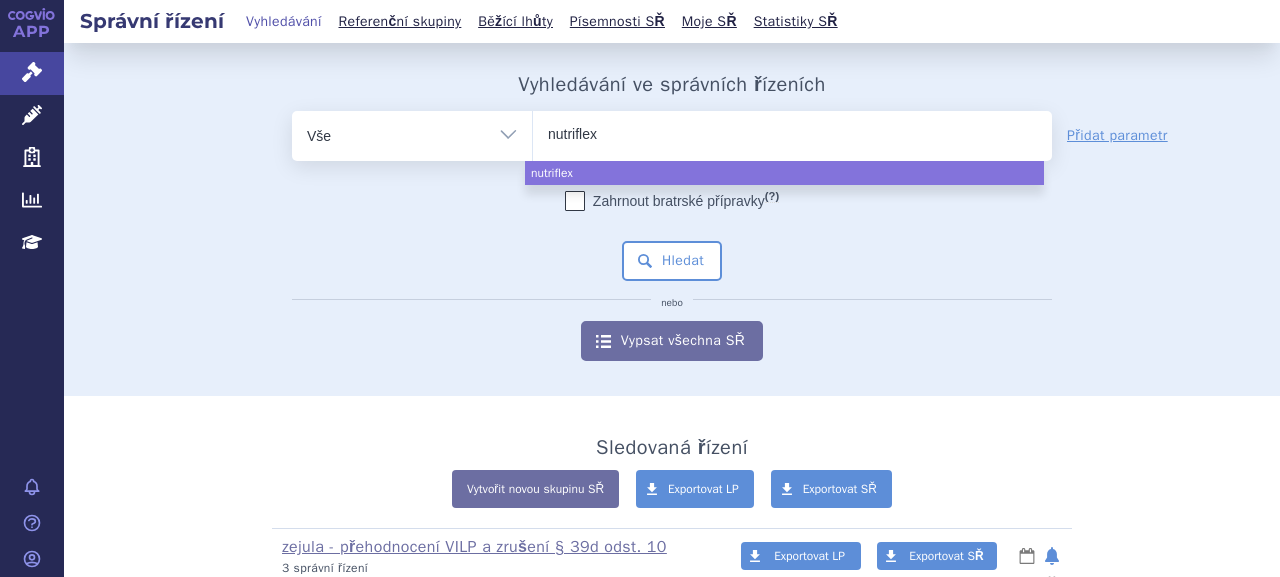 type on "nutriflex o" 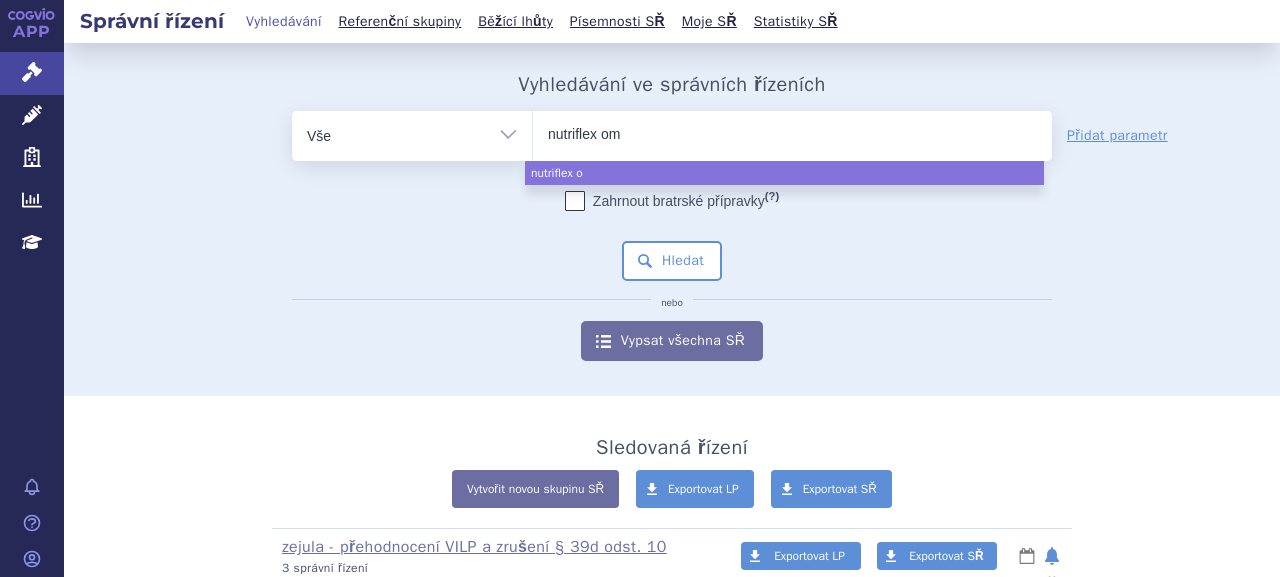 type on "nutriflex ome" 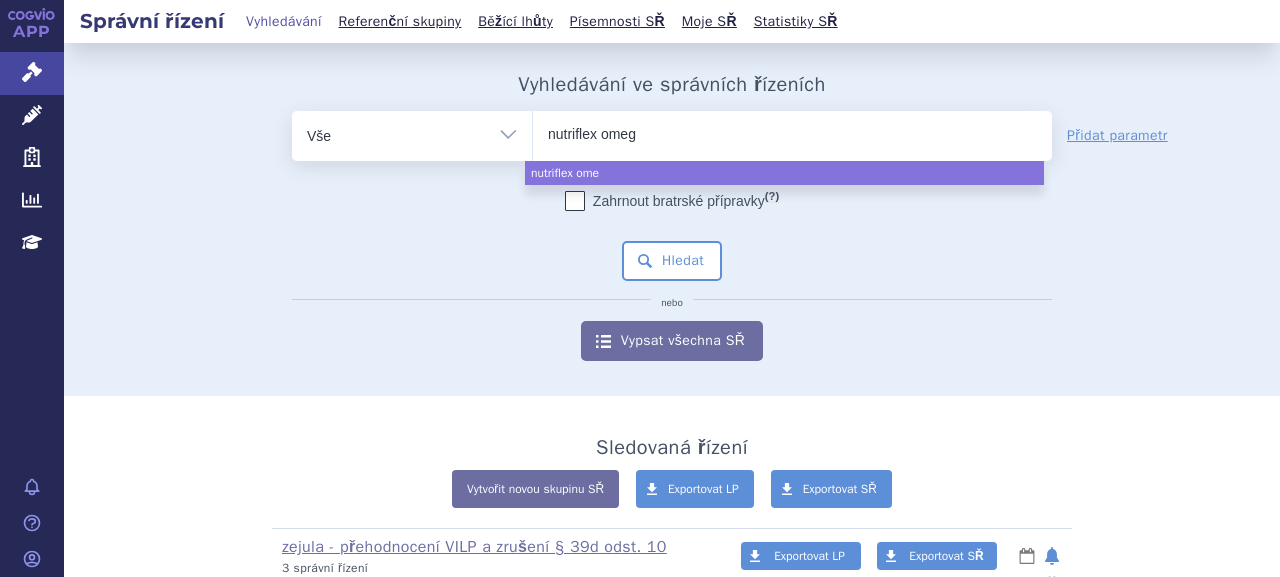 type on "nutriflex omega" 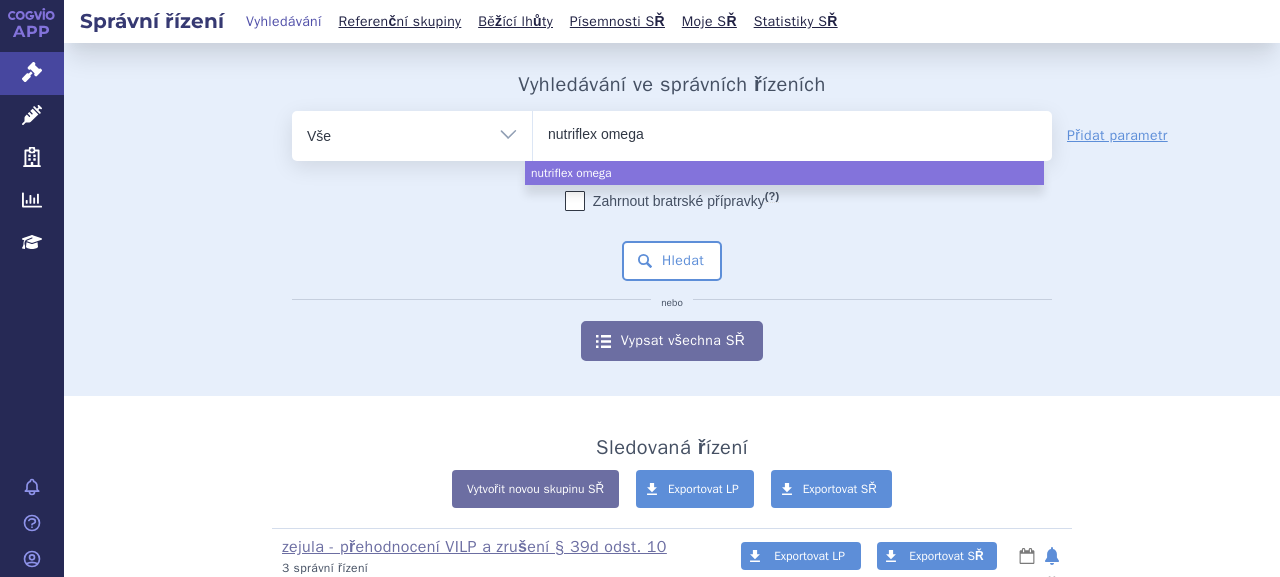 select on "nutriflex omega" 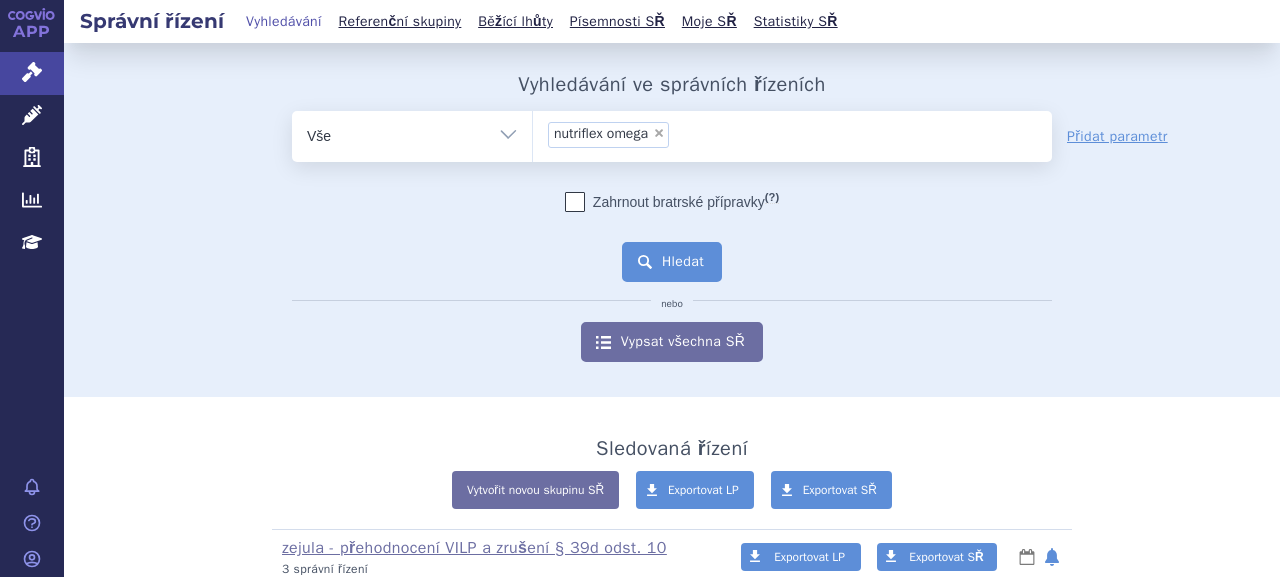 click on "Hledat" at bounding box center [672, 262] 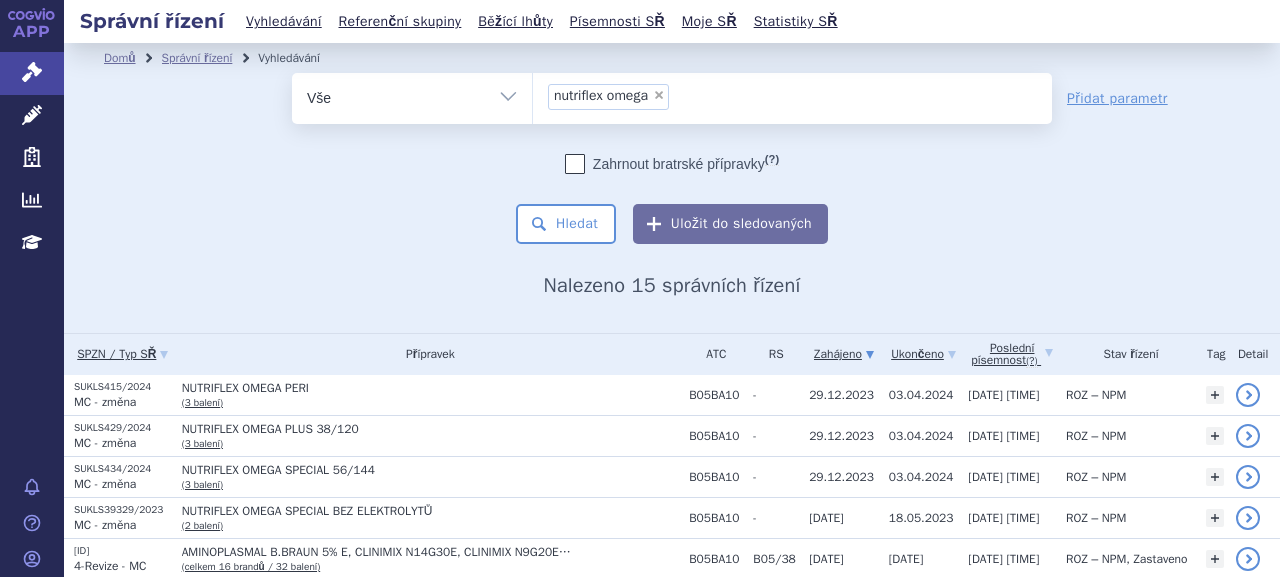 scroll, scrollTop: 0, scrollLeft: 0, axis: both 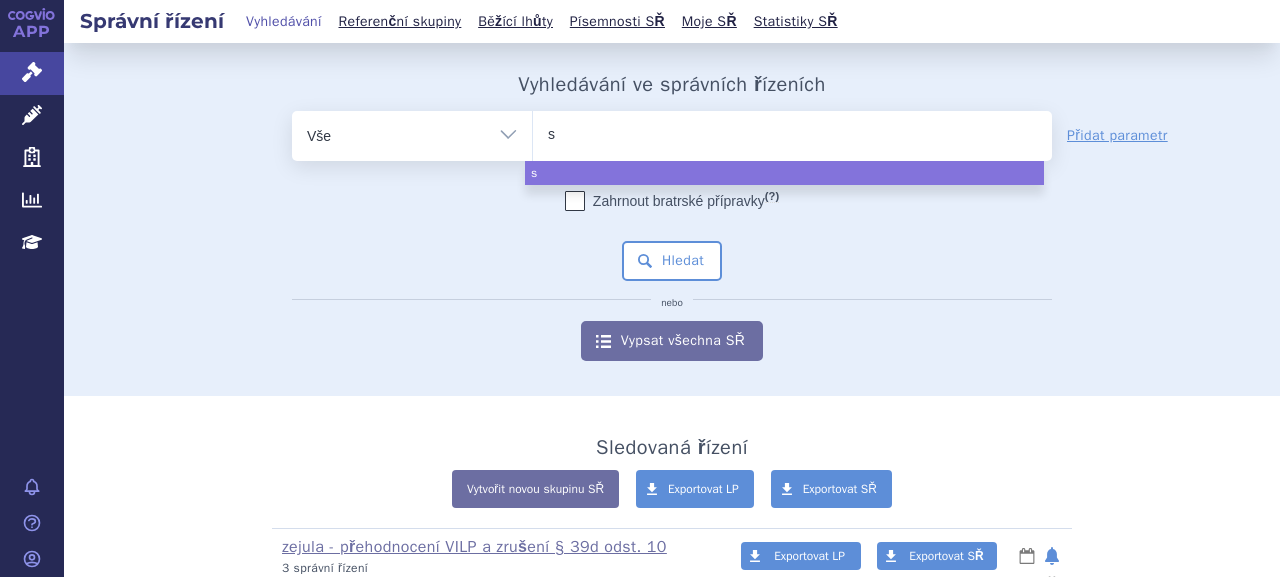 select 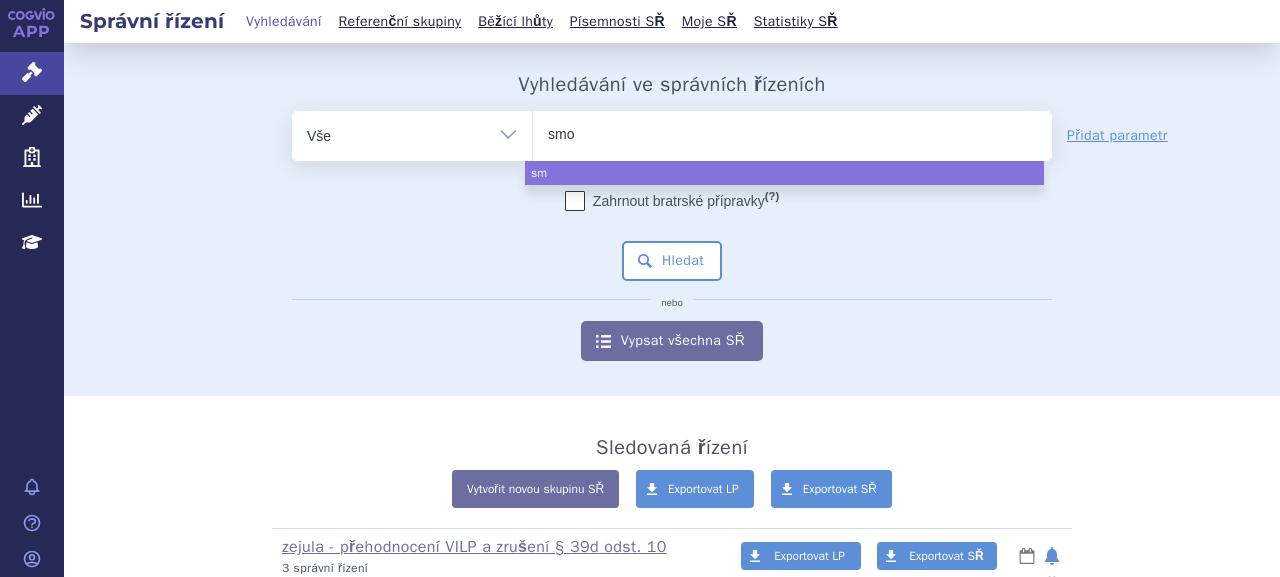 type on "smof" 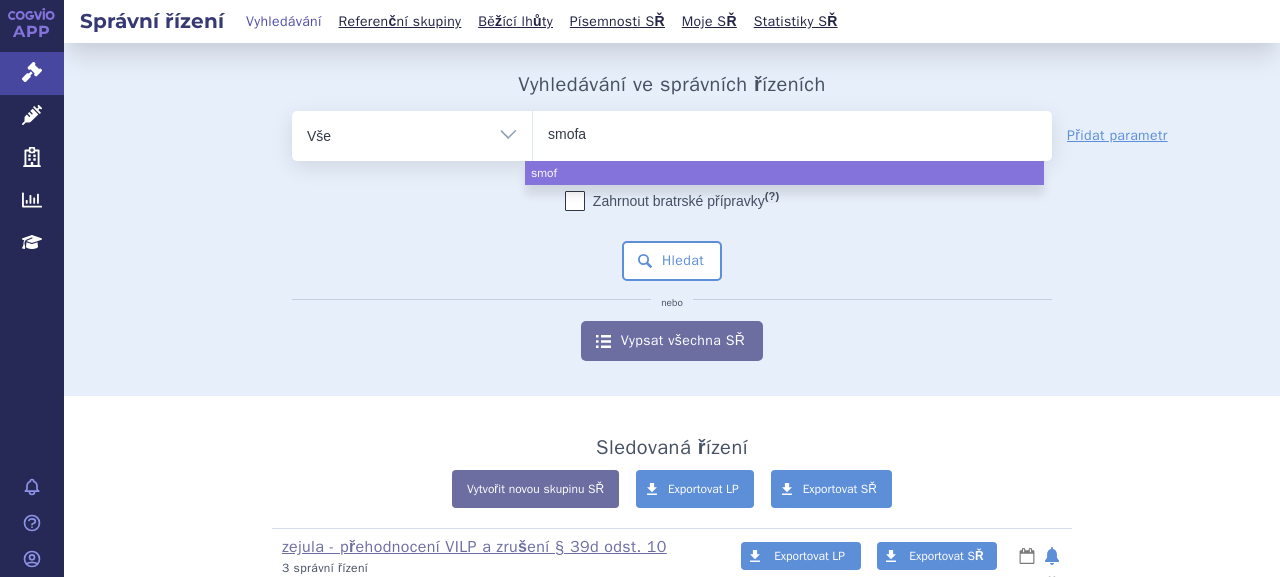 type on "smof" 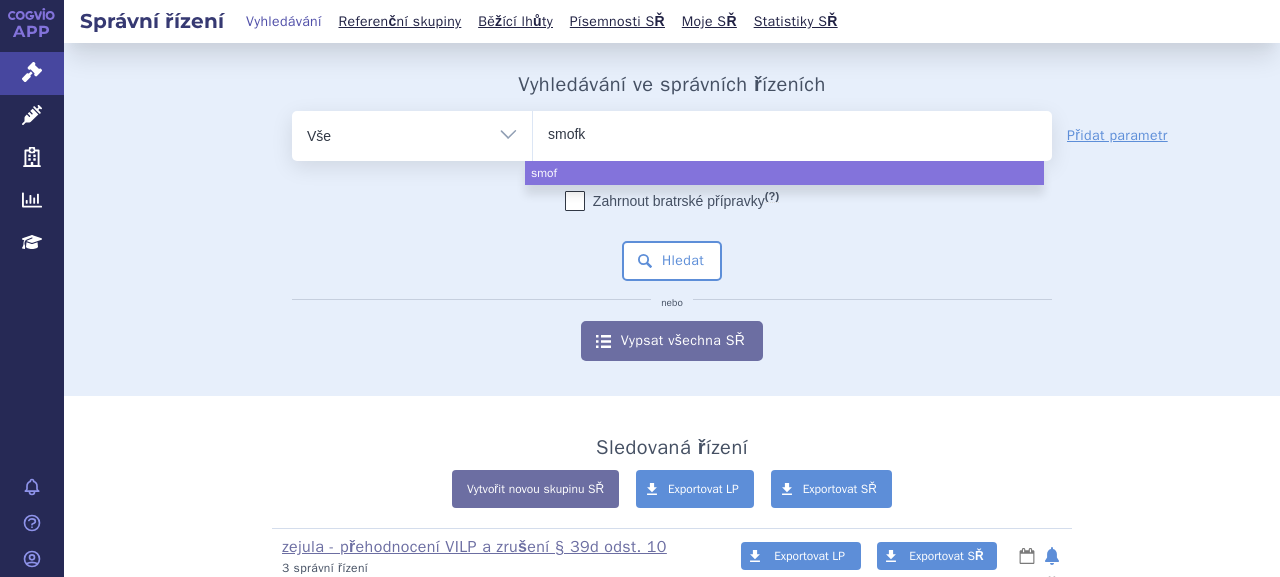 type on "smofka" 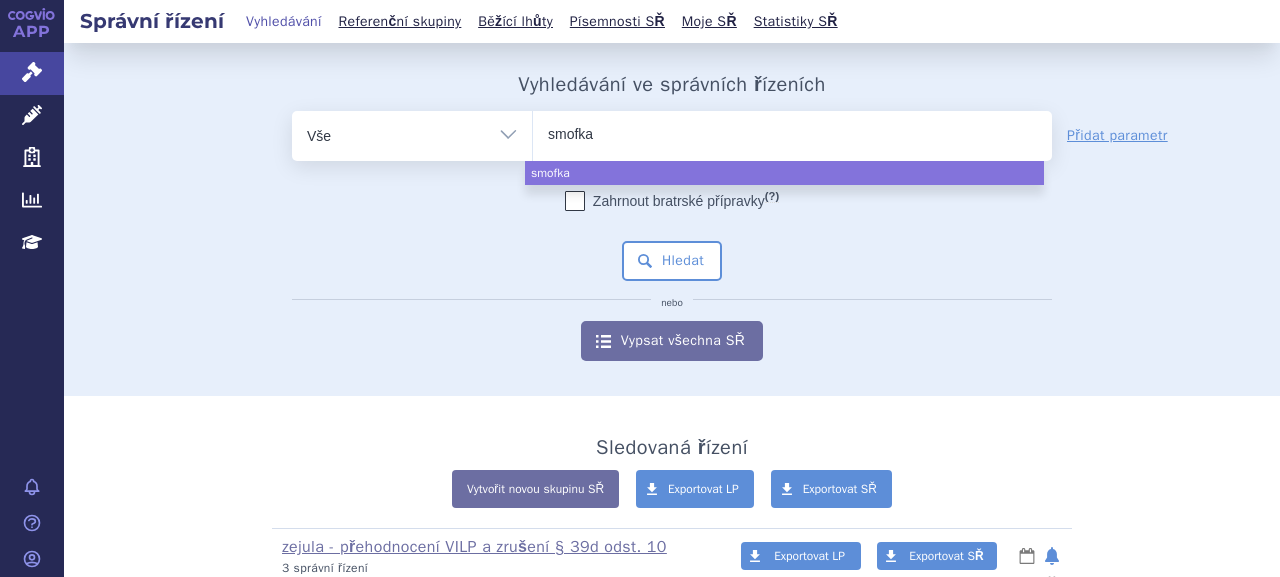 type on "smofkav" 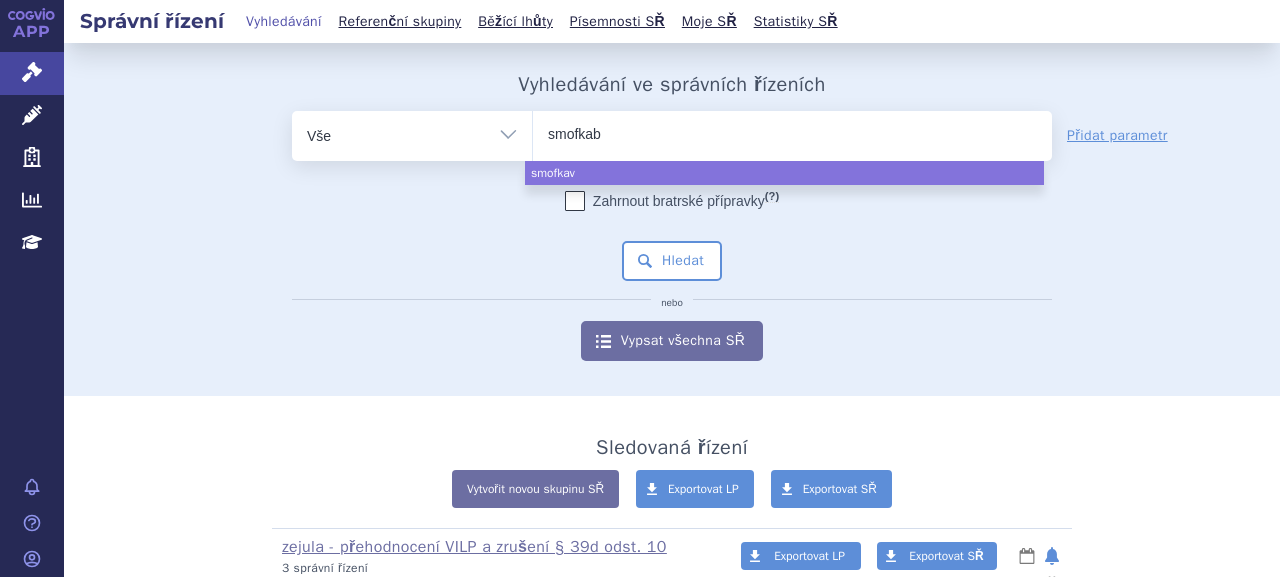 type on "smofkabi" 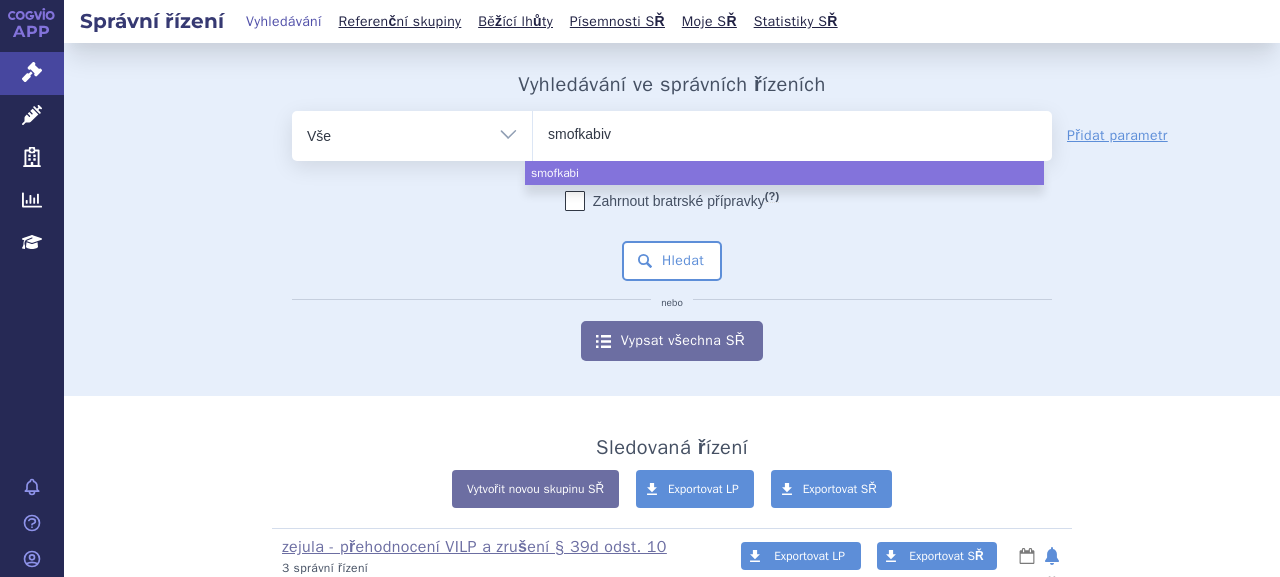 type on "smofkabive" 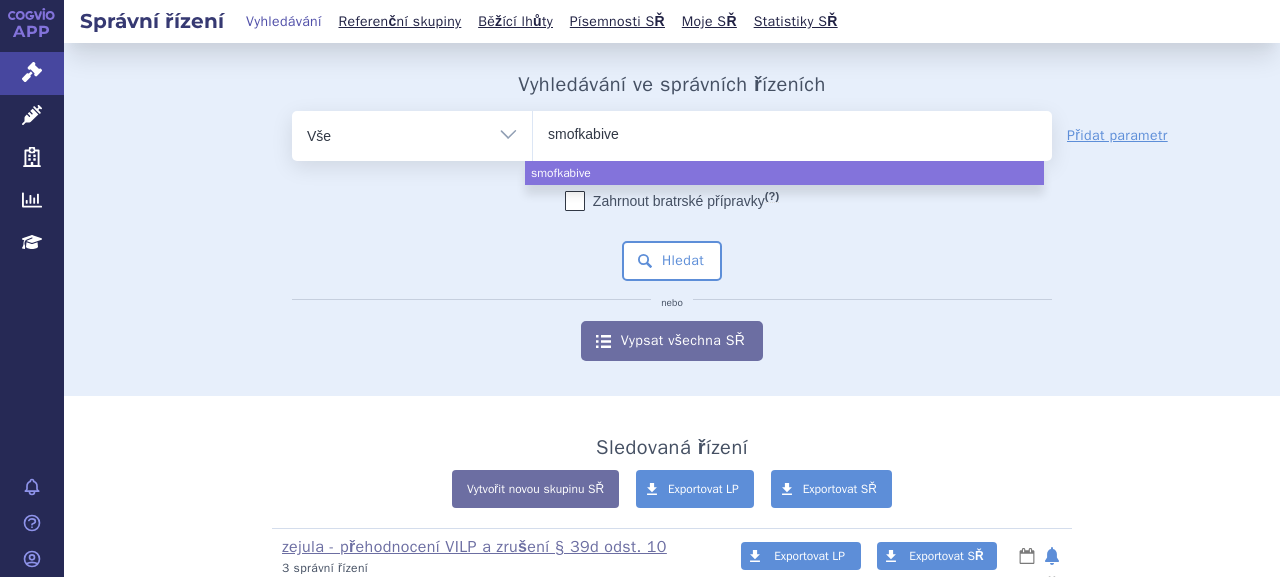 select on "smofkabive" 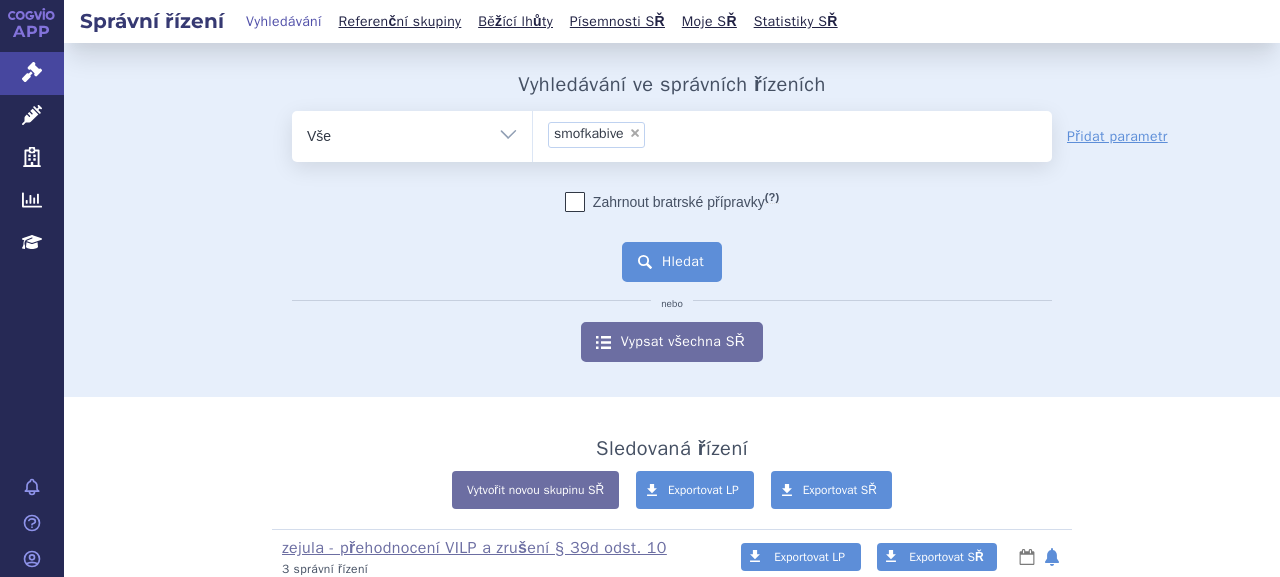 click on "Hledat" at bounding box center [672, 262] 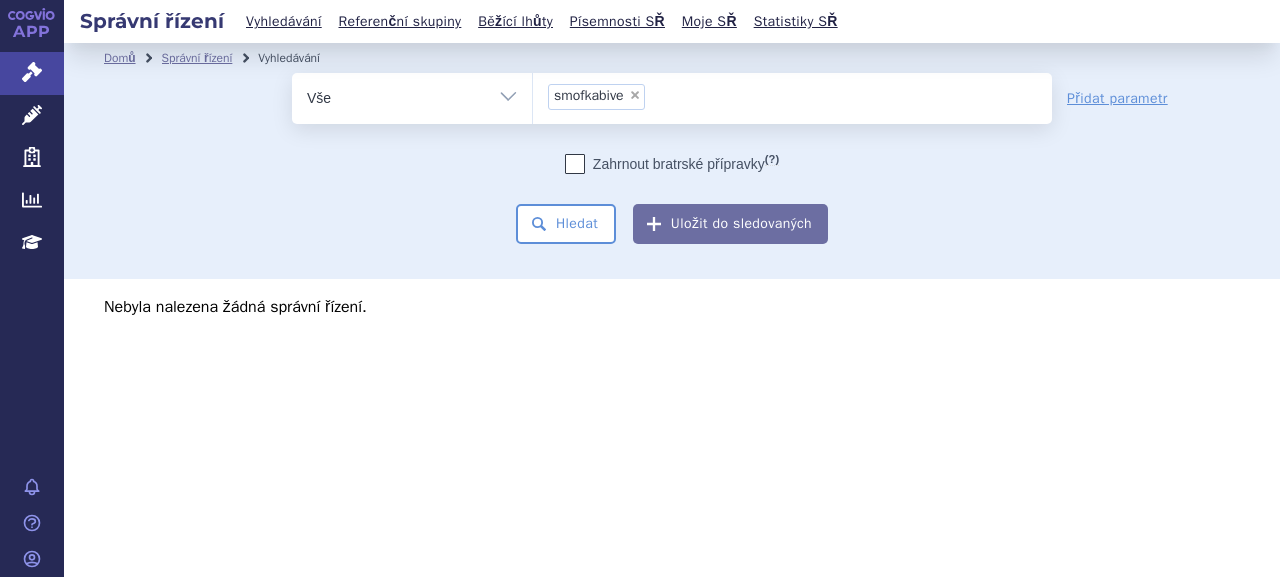 scroll, scrollTop: 0, scrollLeft: 0, axis: both 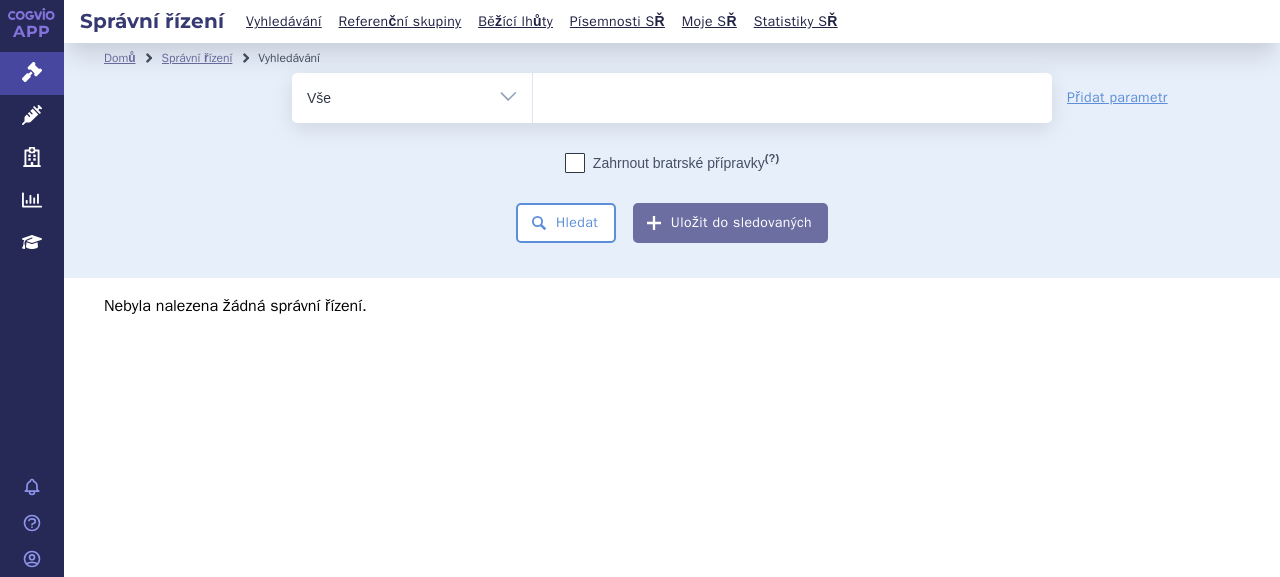 drag, startPoint x: 728, startPoint y: 89, endPoint x: 740, endPoint y: 103, distance: 18.439089 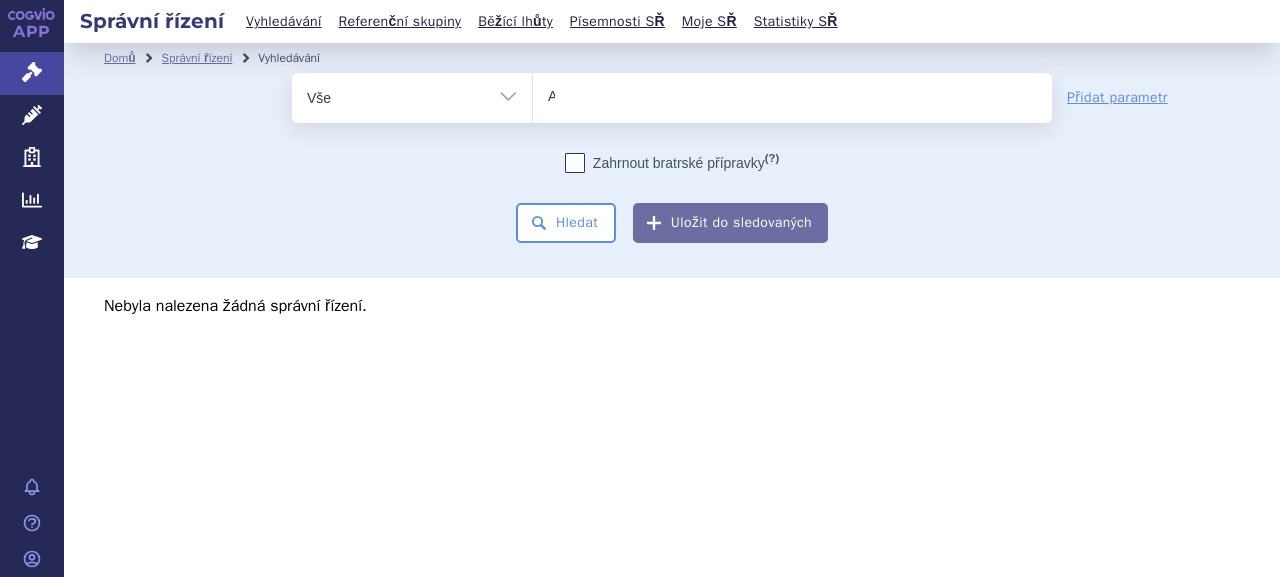 type 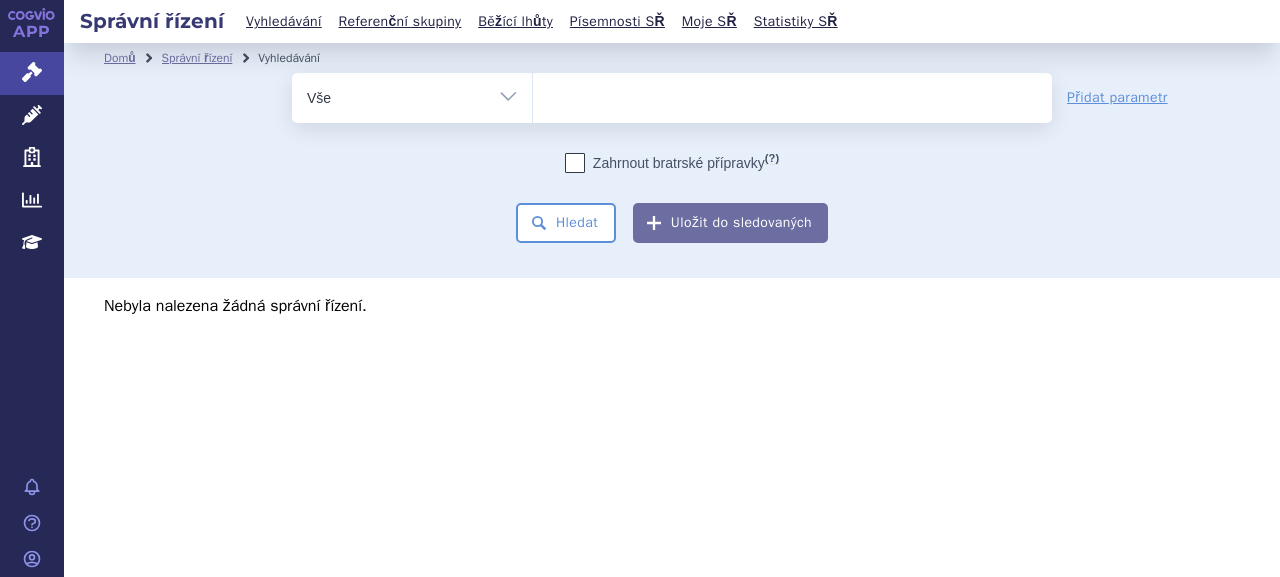select on "AMINOVEN" 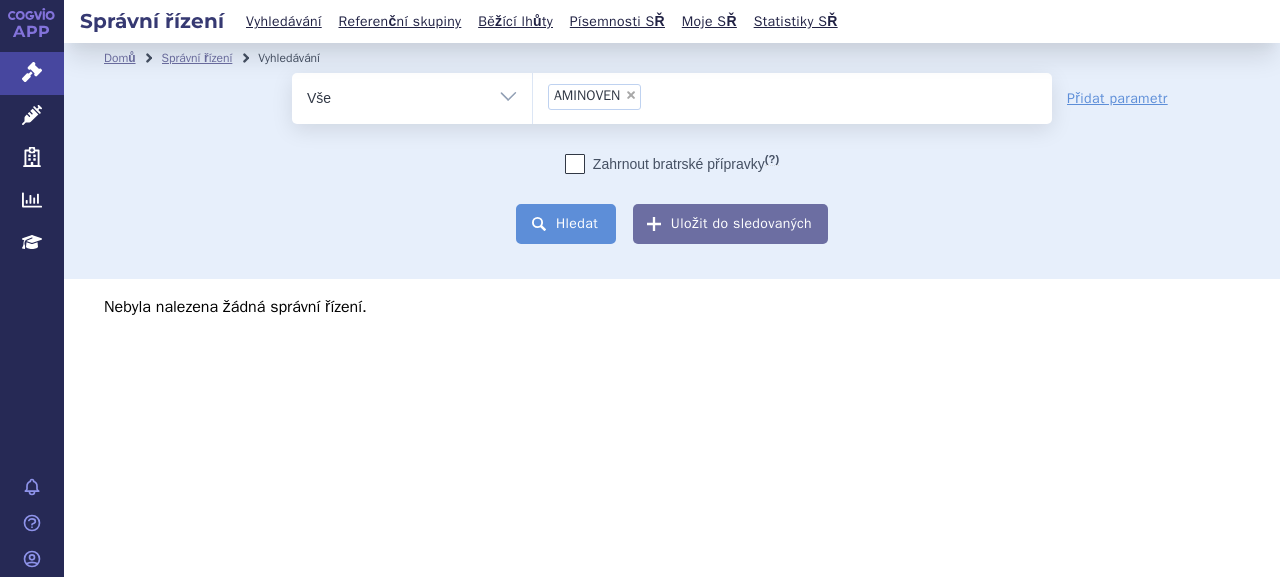 click on "Hledat" at bounding box center [566, 224] 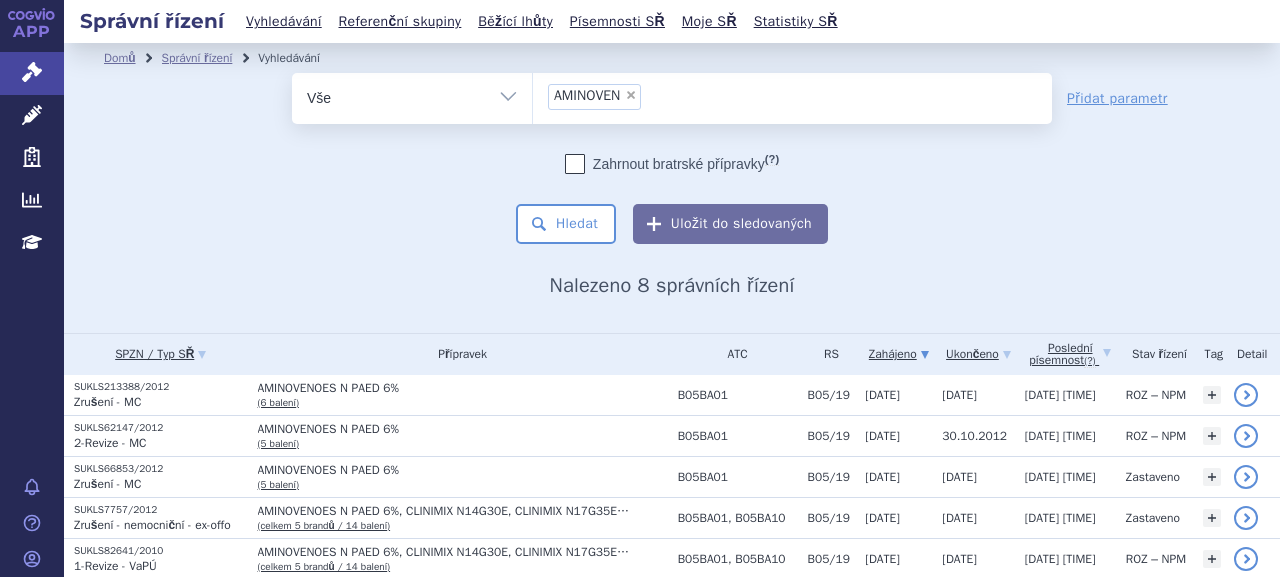 scroll, scrollTop: 0, scrollLeft: 0, axis: both 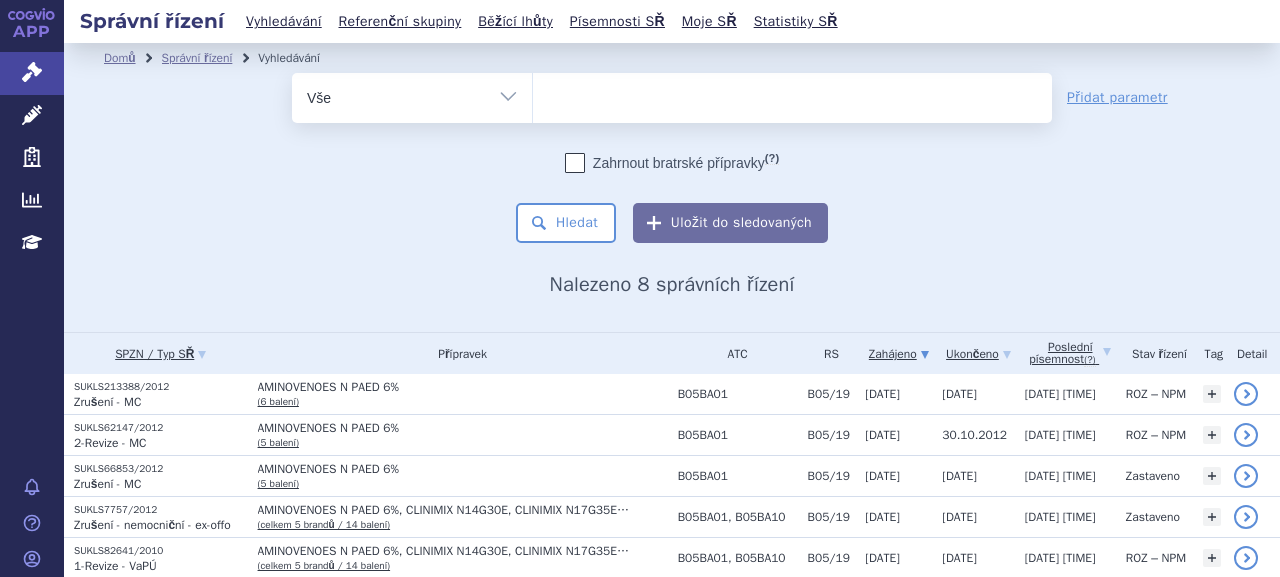 type on "0003925" 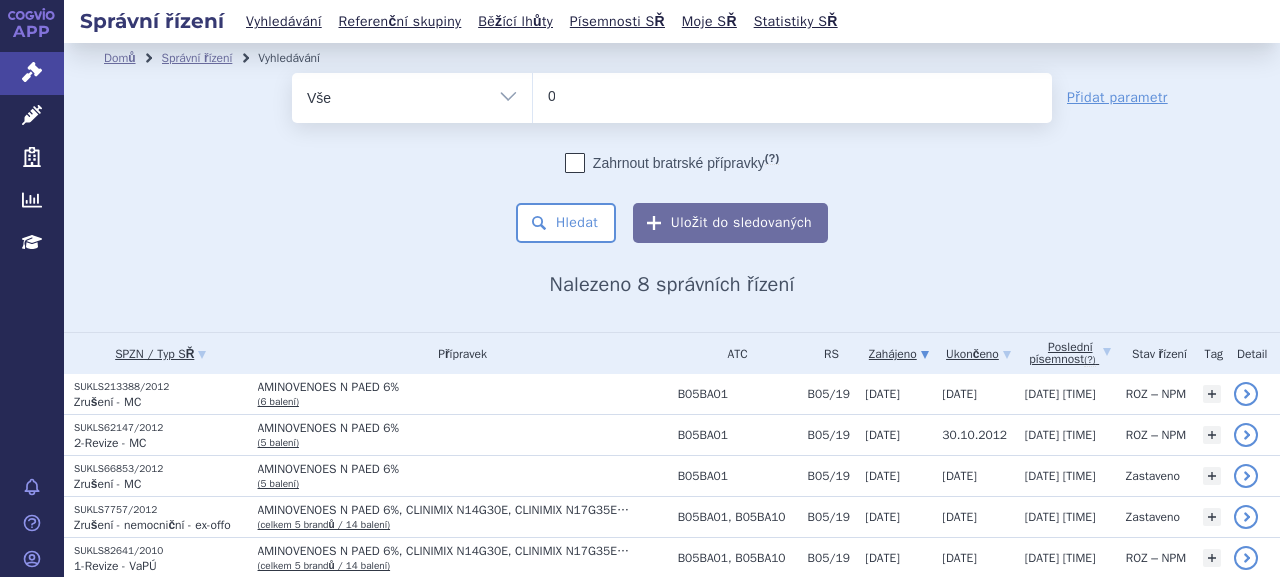 type 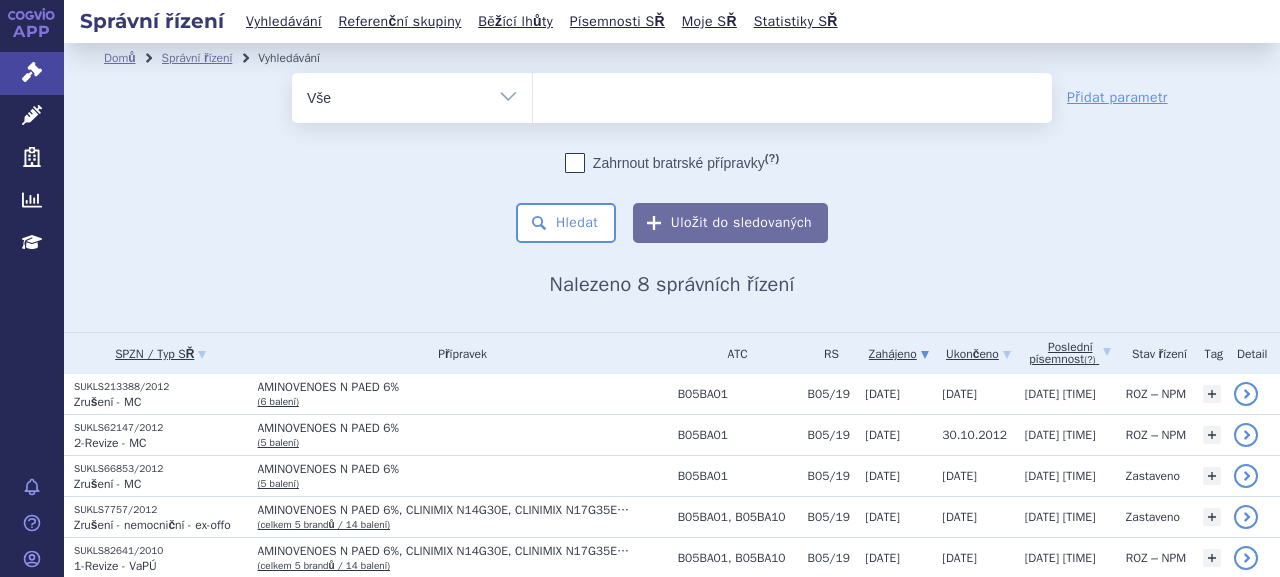 select on "0003925" 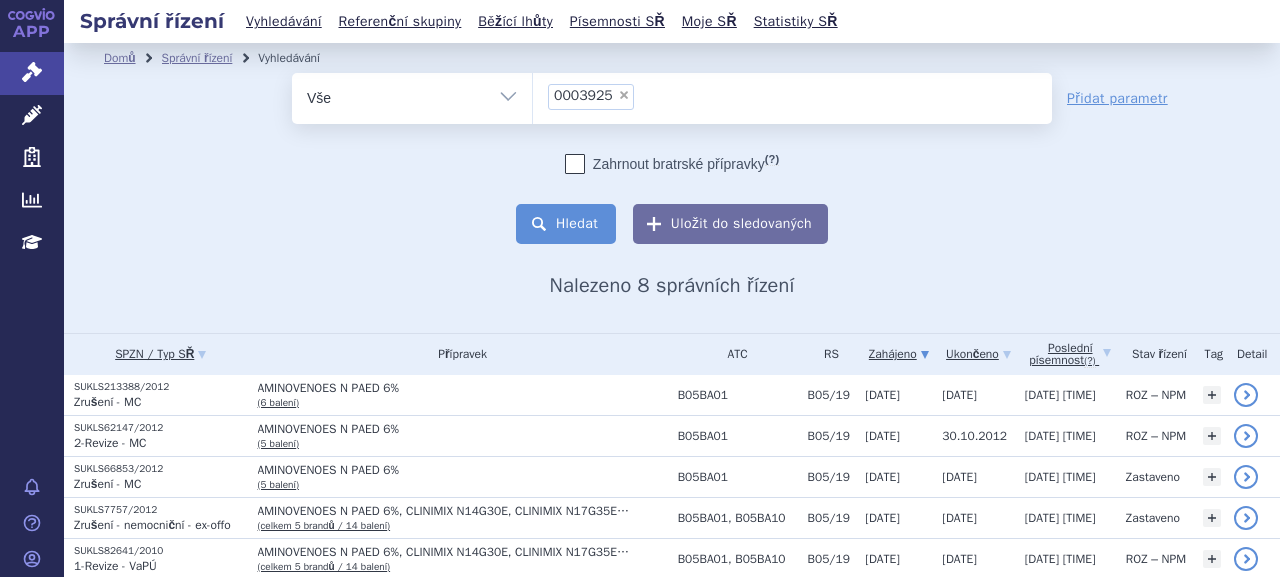 click on "Hledat" at bounding box center [566, 224] 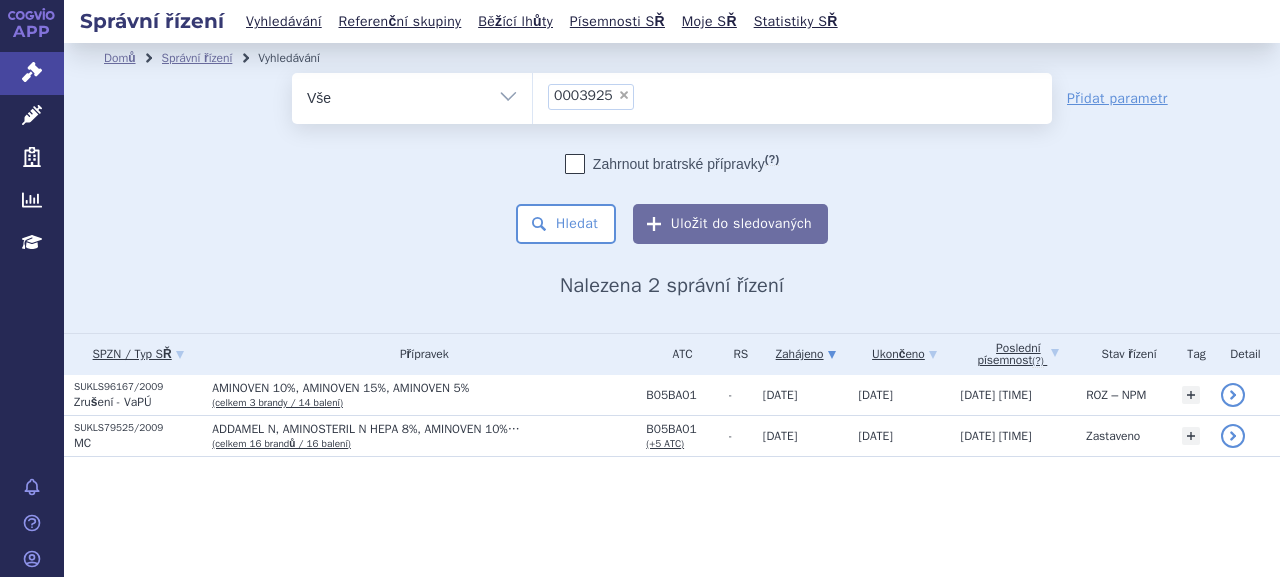 scroll, scrollTop: 0, scrollLeft: 0, axis: both 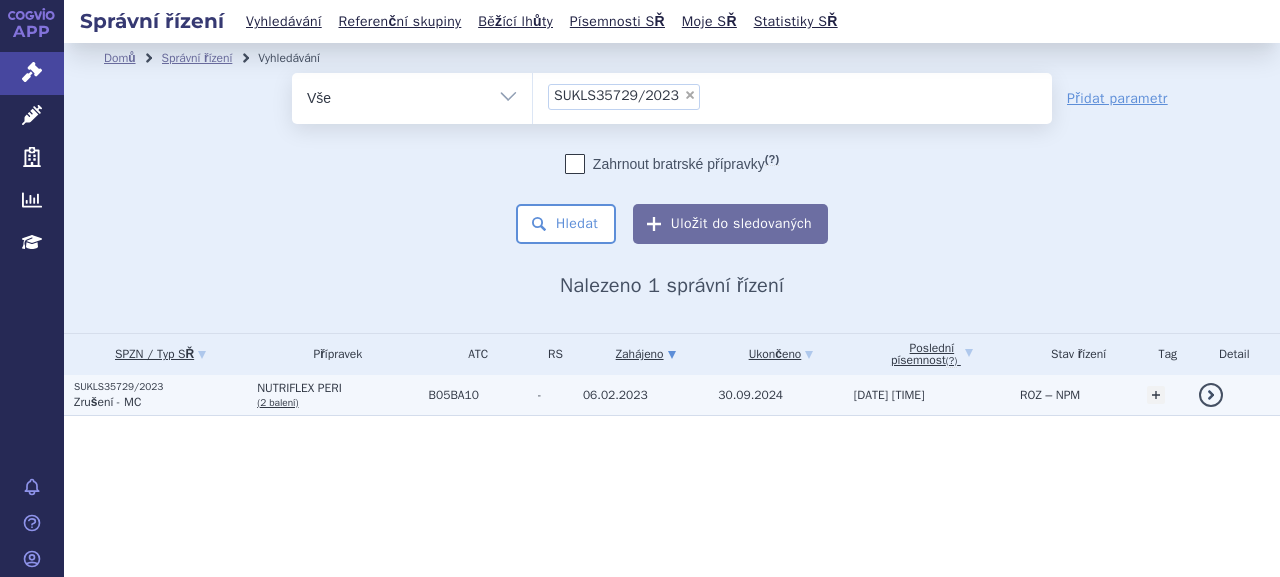 click on "SUKLS35729/2023" at bounding box center [160, 387] 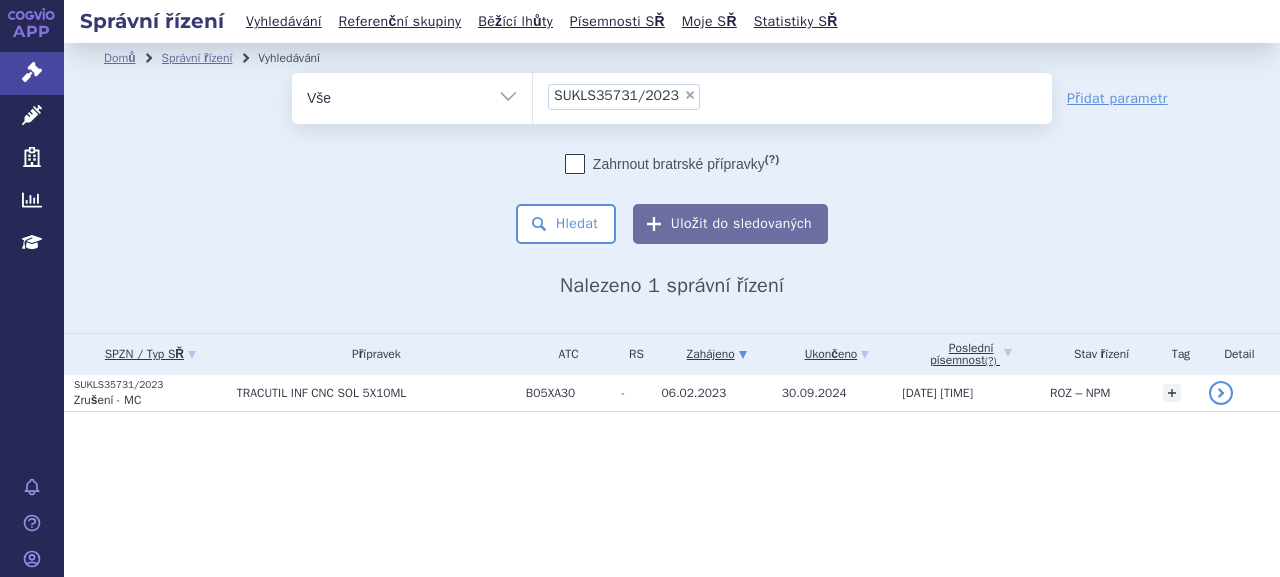 scroll, scrollTop: 0, scrollLeft: 0, axis: both 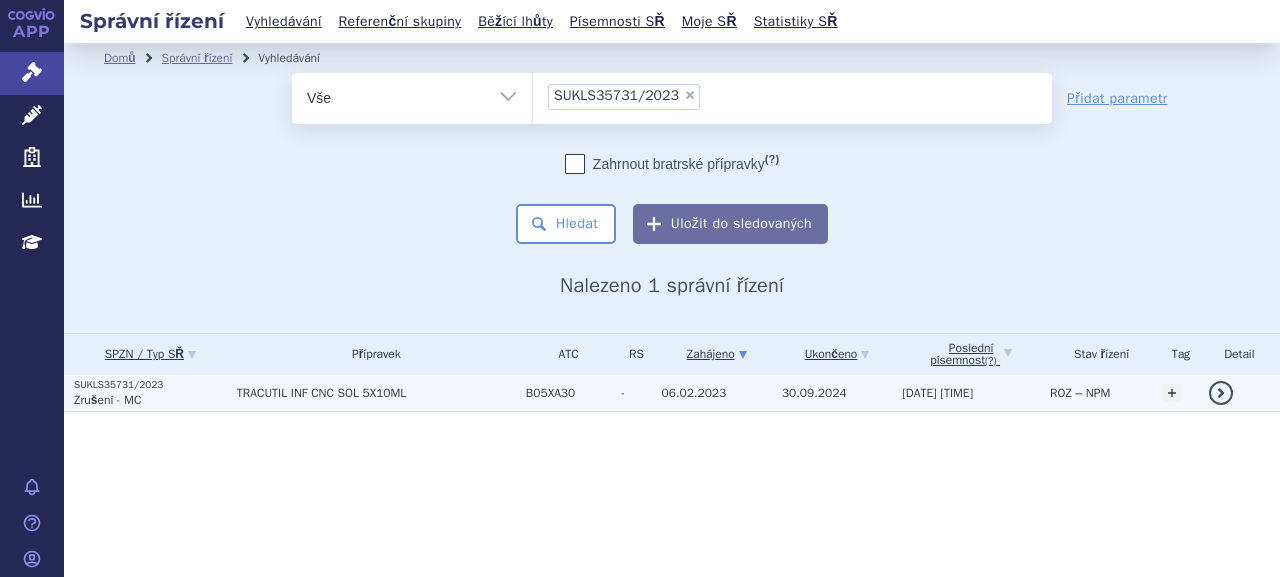 click on "SUKLS35731/2023" at bounding box center (150, 385) 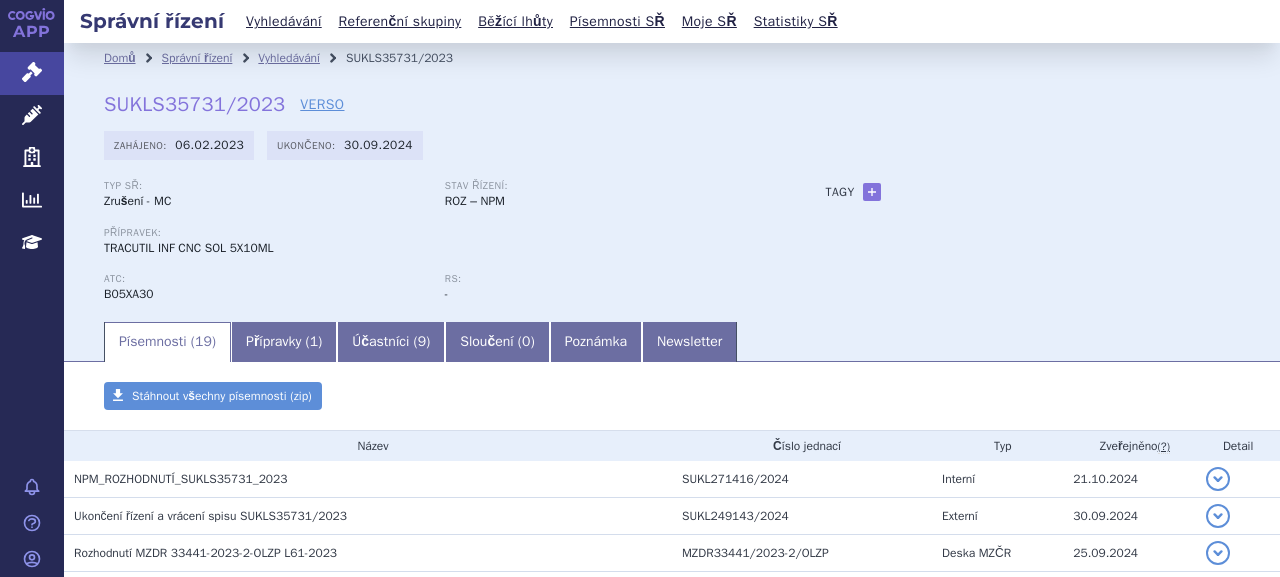 scroll, scrollTop: 0, scrollLeft: 0, axis: both 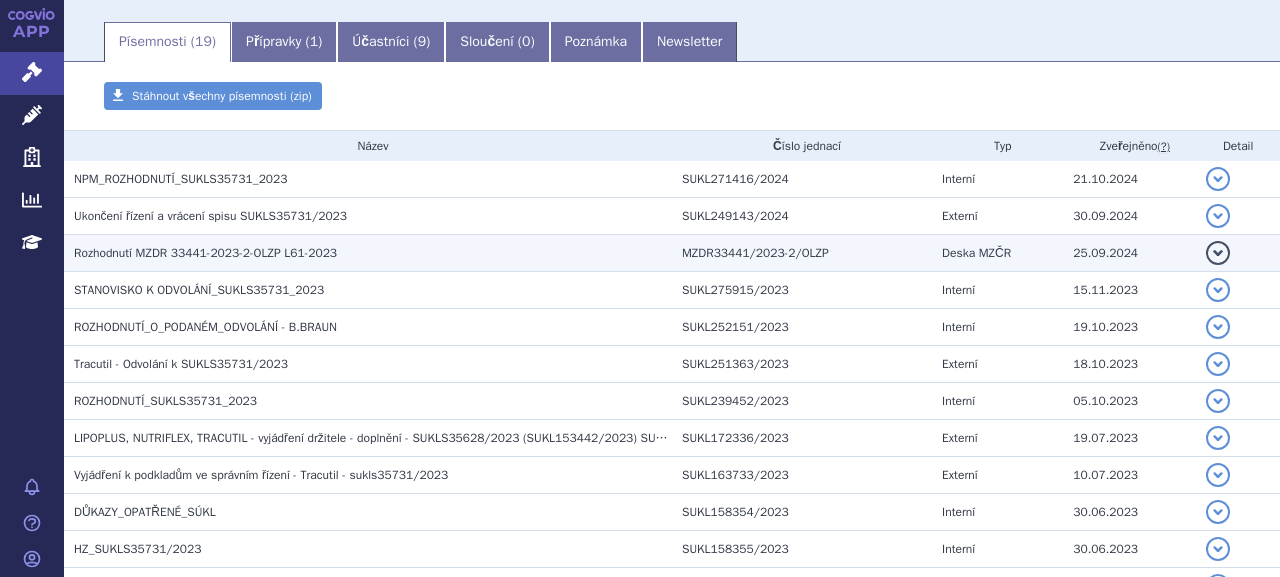 click on "Rozhodnutí MZDR 33441-2023-2-OLZP L61-2023" at bounding box center [205, 253] 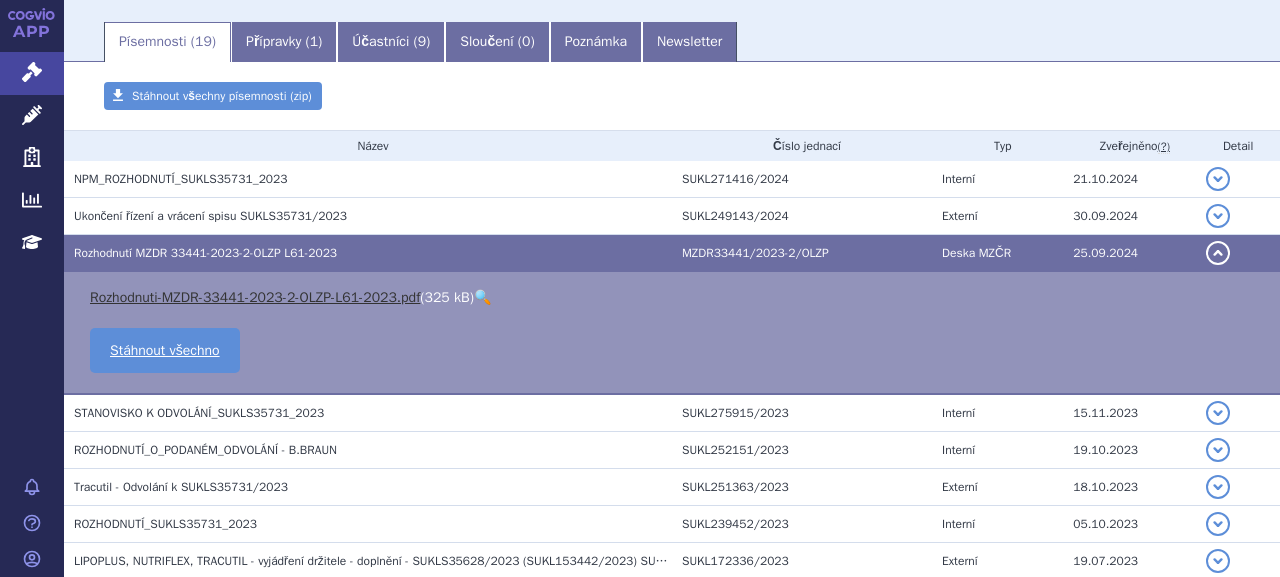 click on "Rozhodnuti-MZDR-33441-2023-2-OLZP-L61-2023.pdf" at bounding box center (255, 297) 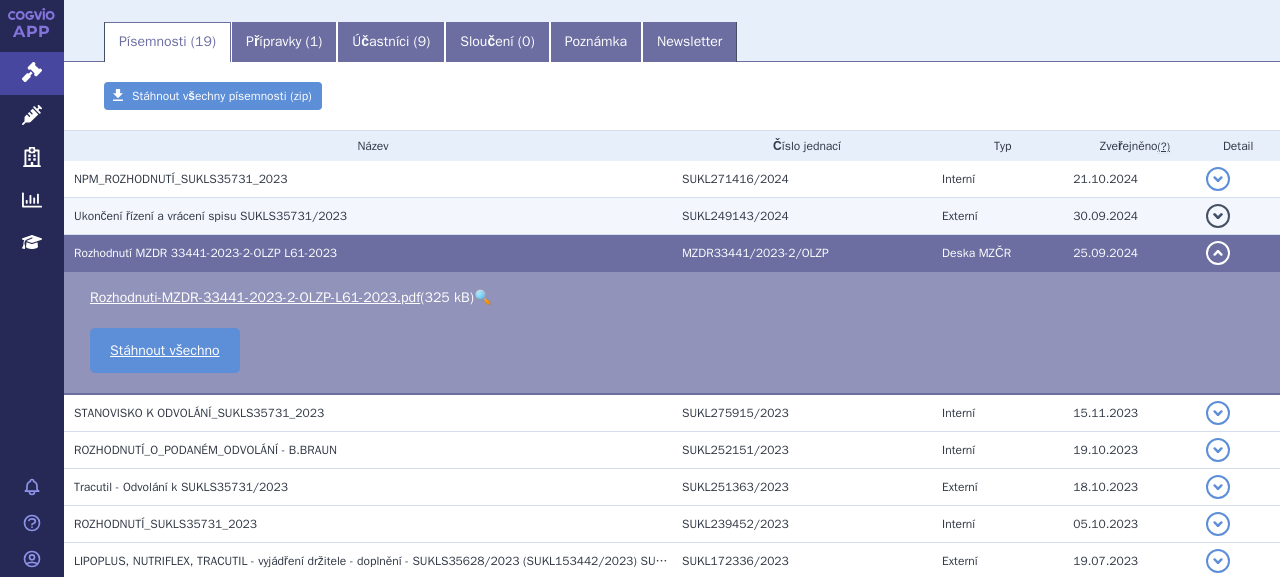 scroll, scrollTop: 0, scrollLeft: 0, axis: both 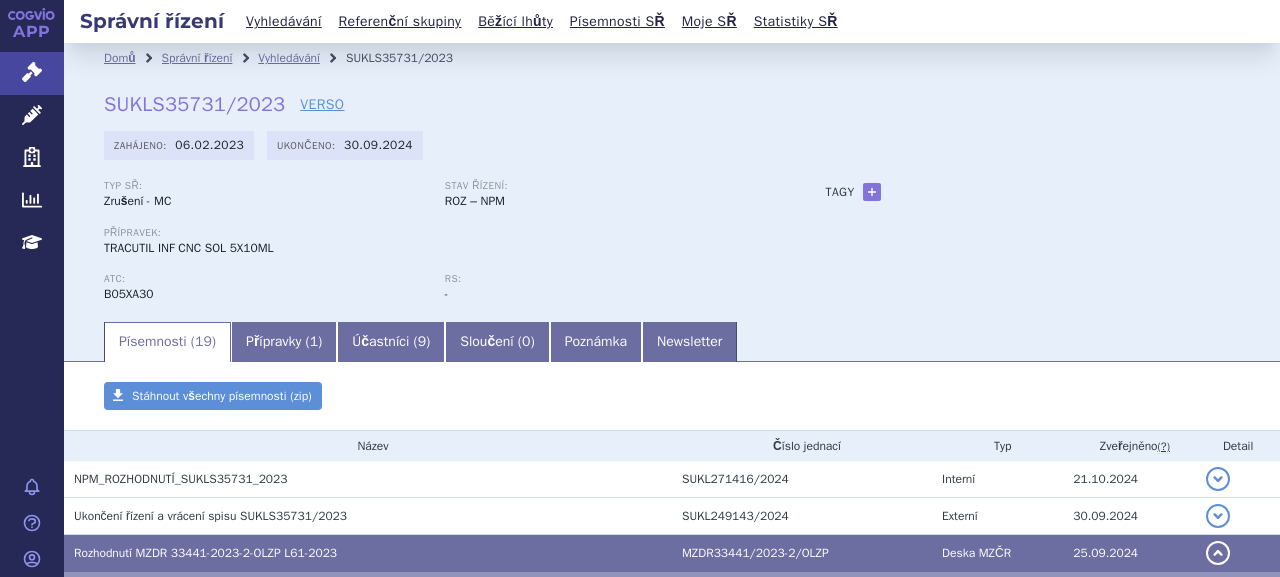 click on "TRACUTIL INF CNC SOL 5X10ML" at bounding box center [189, 248] 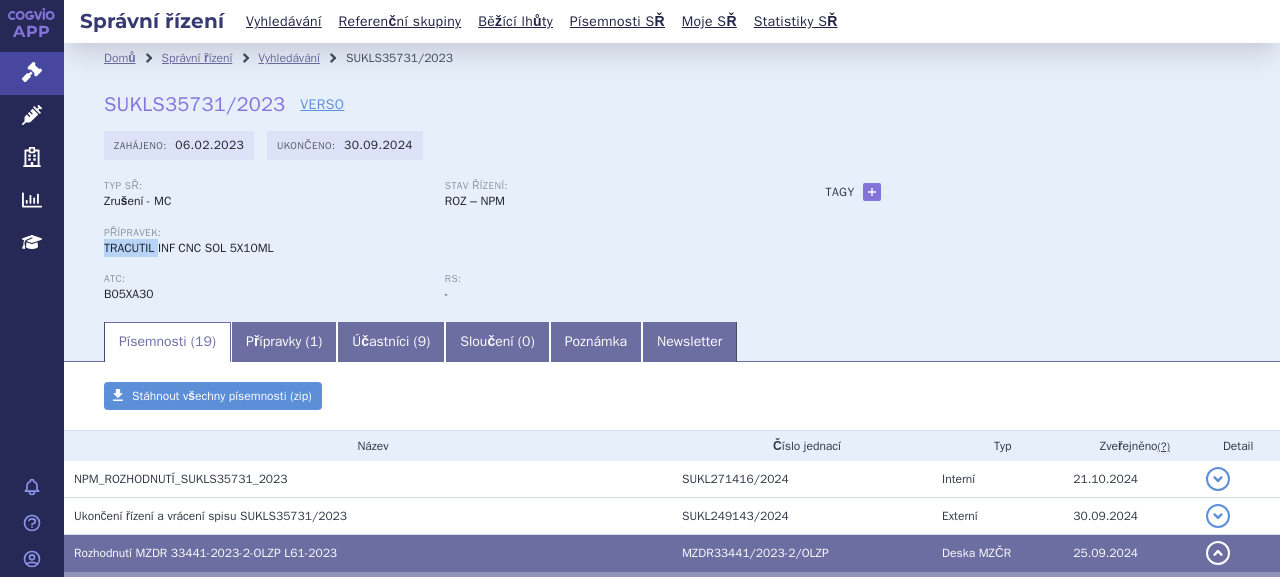 click on "TRACUTIL INF CNC SOL 5X10ML" at bounding box center [189, 248] 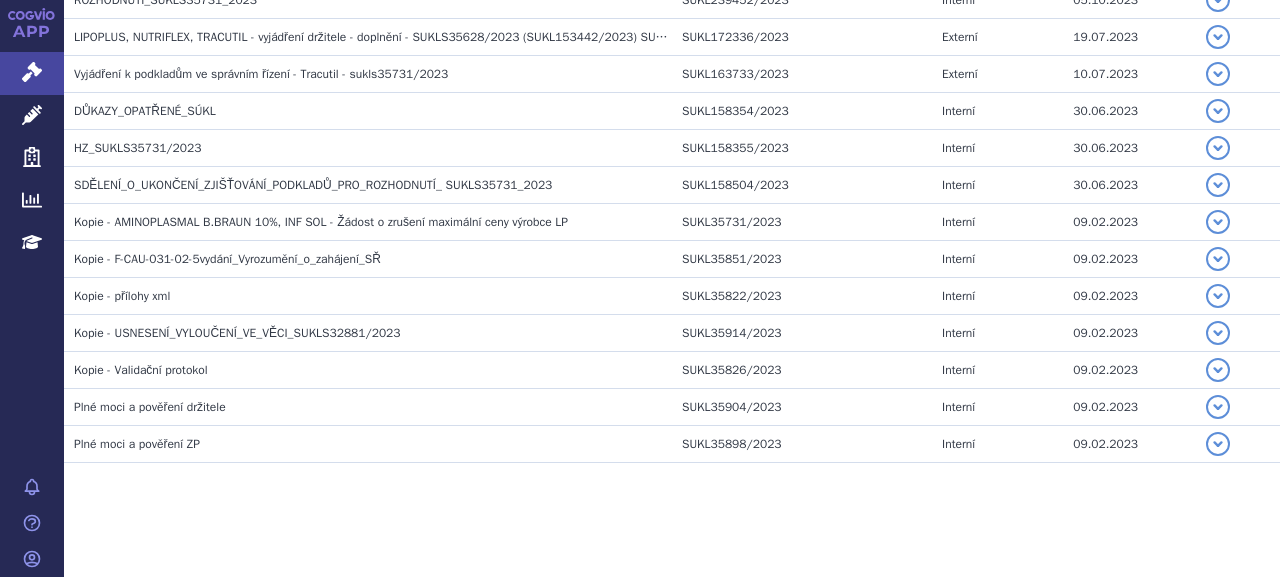 scroll, scrollTop: 724, scrollLeft: 0, axis: vertical 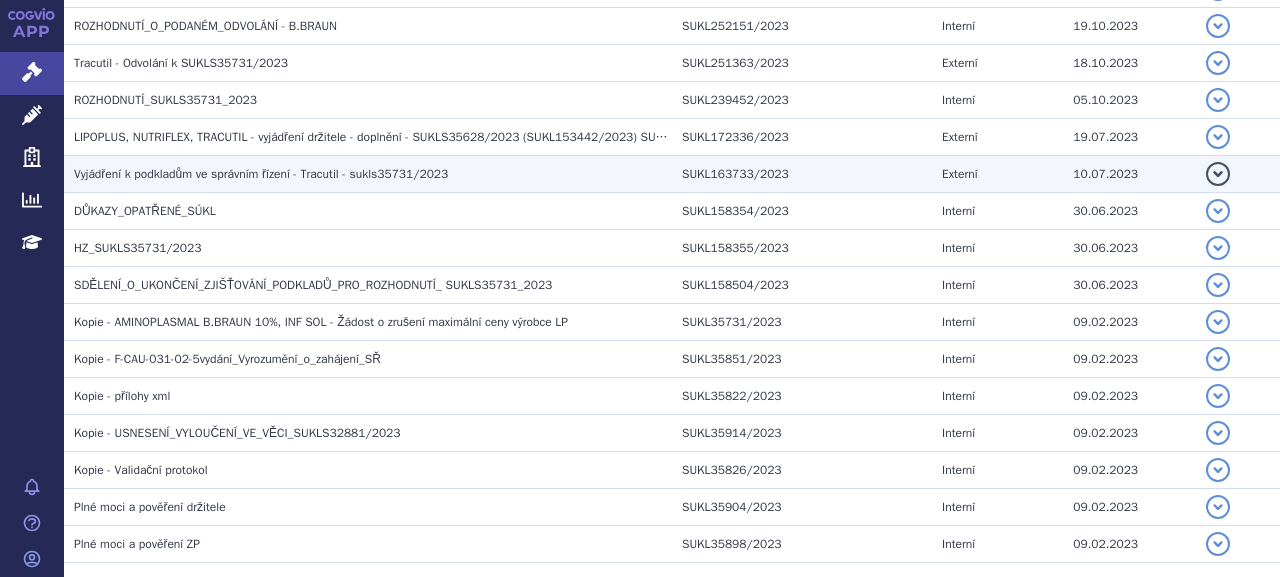 click on "Vyjádření k podkladům ve správním řízení - Tracutil - sukls35731/2023" at bounding box center [261, 174] 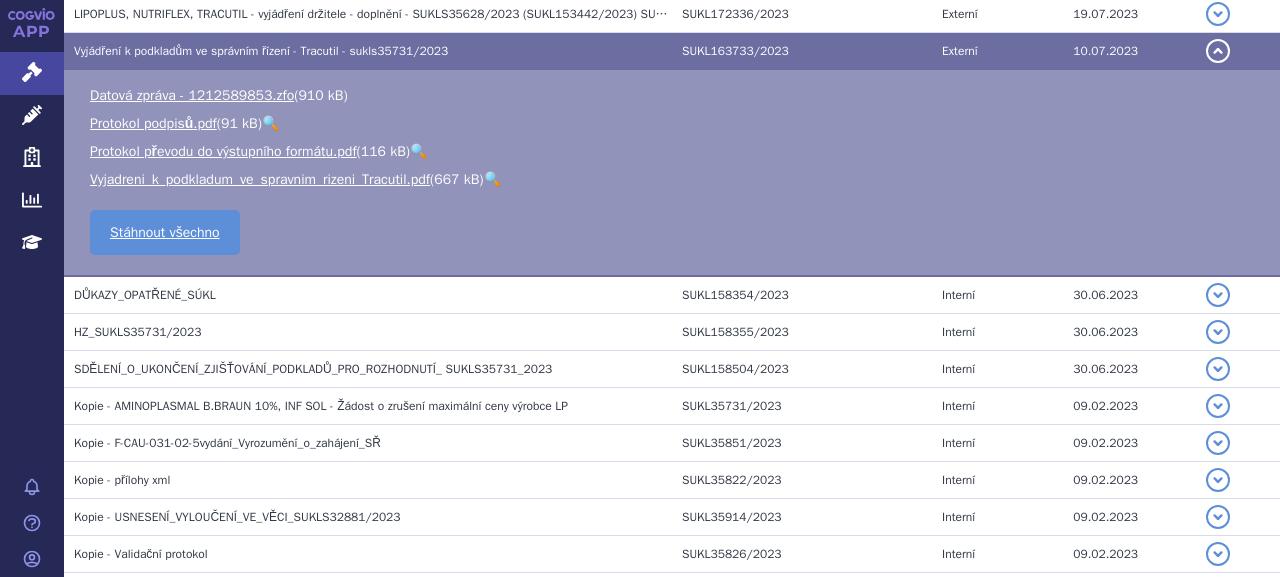 scroll, scrollTop: 601, scrollLeft: 0, axis: vertical 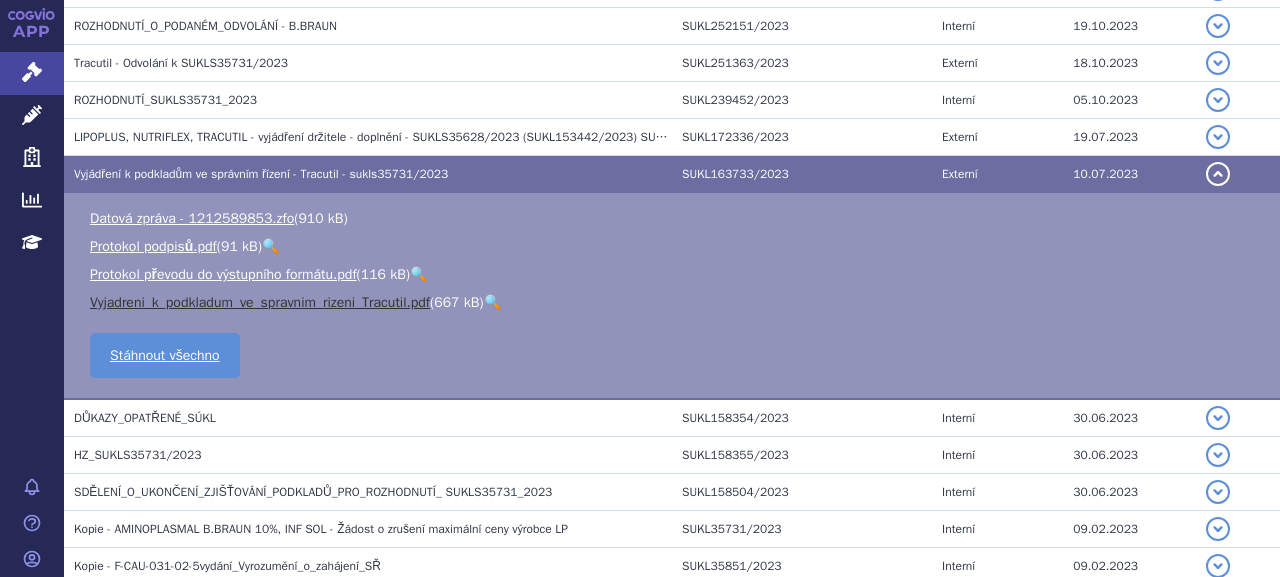 click on "Vyjadreni_k_podkladum_ve_spravnim_rizeni_Tracutil.pdf" at bounding box center [260, 302] 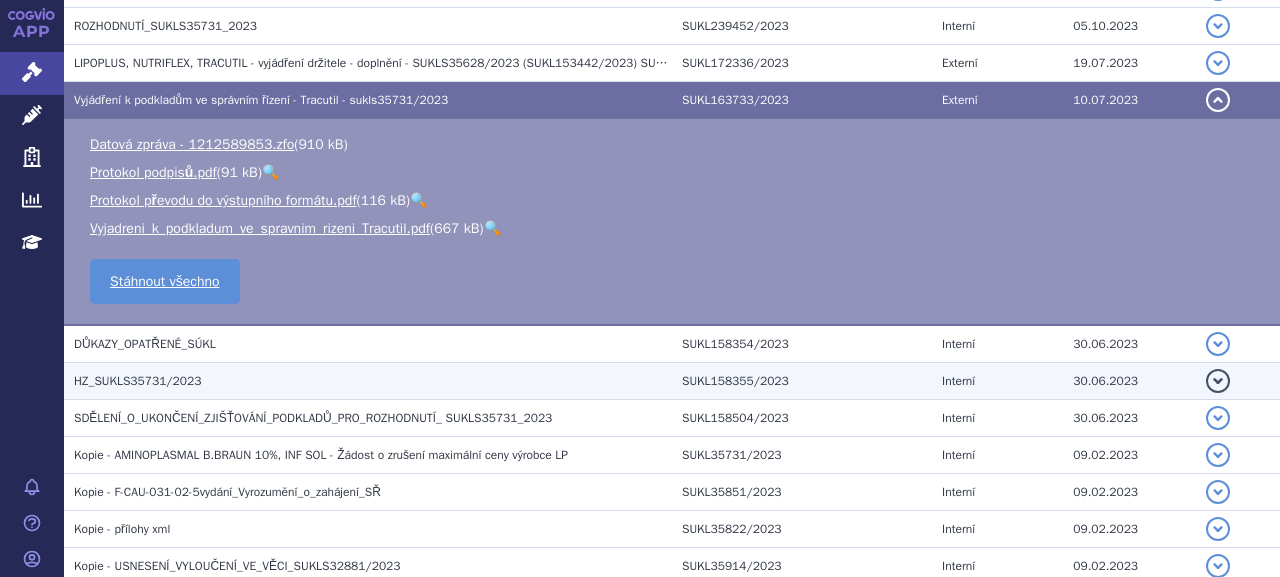 scroll, scrollTop: 701, scrollLeft: 0, axis: vertical 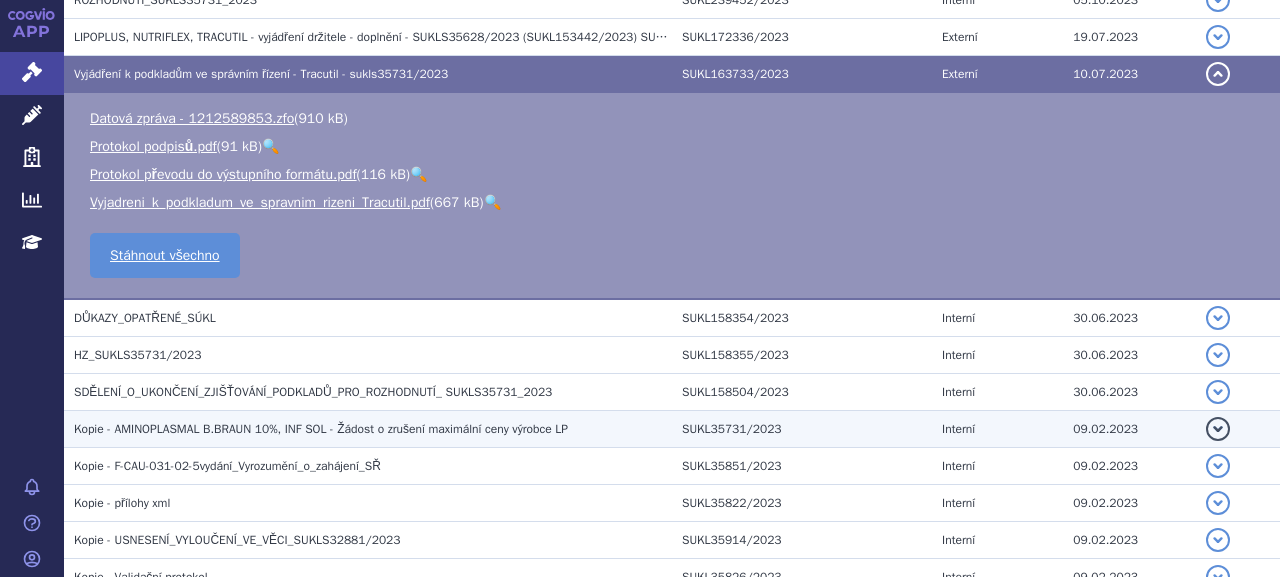 click on "Kopie - AMINOPLASMAL B.BRAUN 10%, INF SOL - Žádost o zrušení maximální ceny výrobce LP" at bounding box center [321, 429] 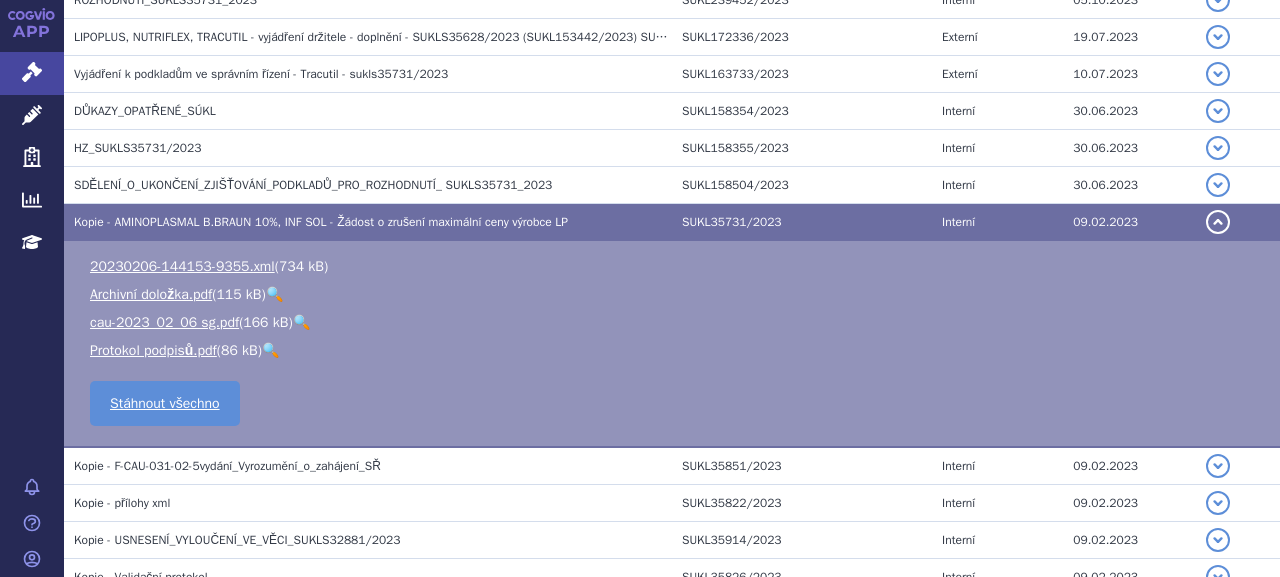 scroll, scrollTop: 401, scrollLeft: 0, axis: vertical 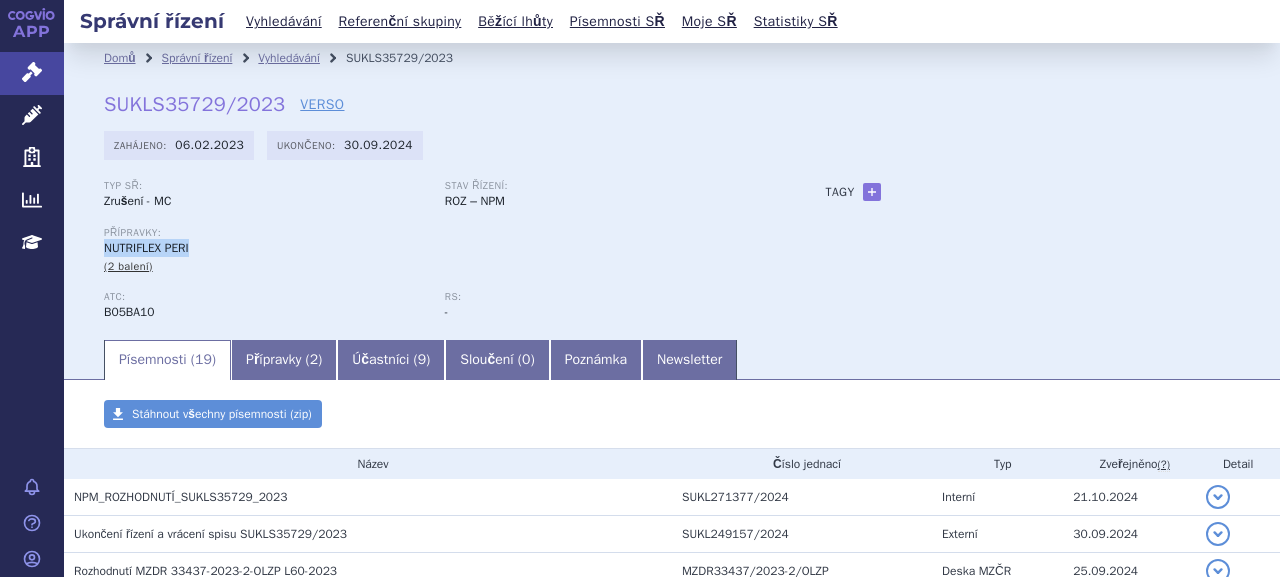 drag, startPoint x: 104, startPoint y: 249, endPoint x: 196, endPoint y: 240, distance: 92.43917 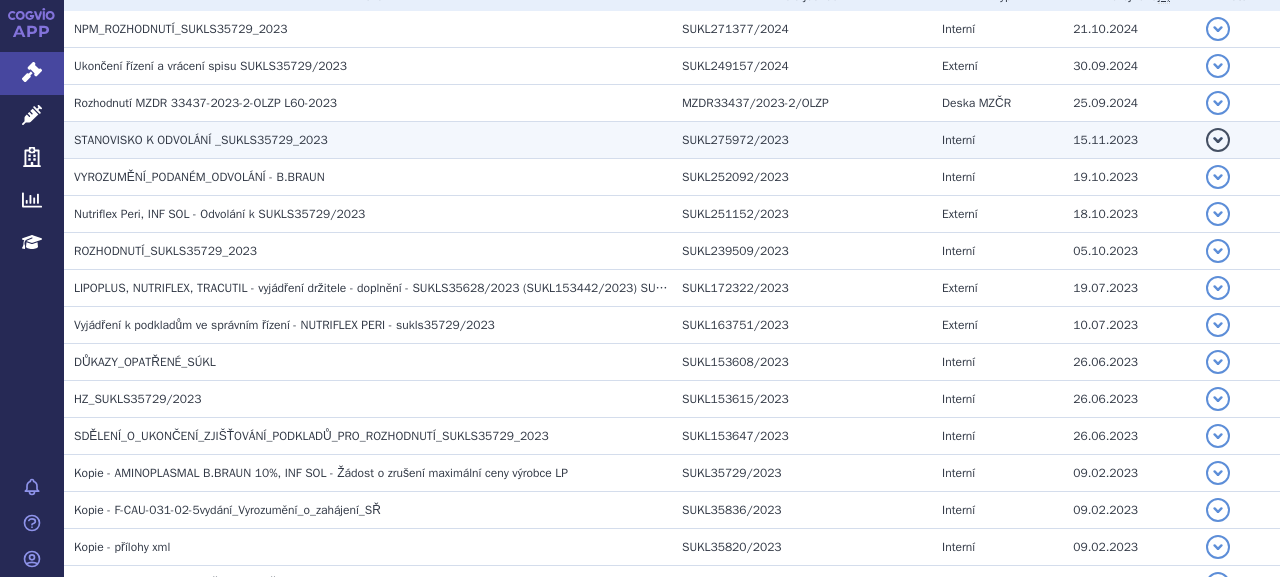 scroll, scrollTop: 500, scrollLeft: 0, axis: vertical 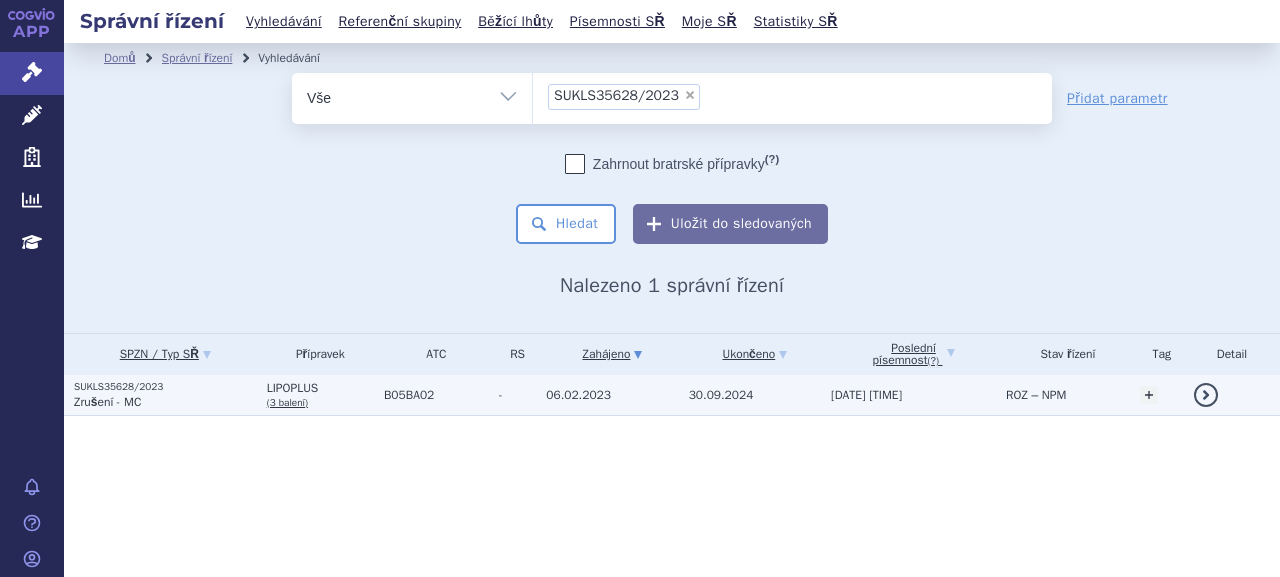 click on "Zrušení - MC" at bounding box center (107, 402) 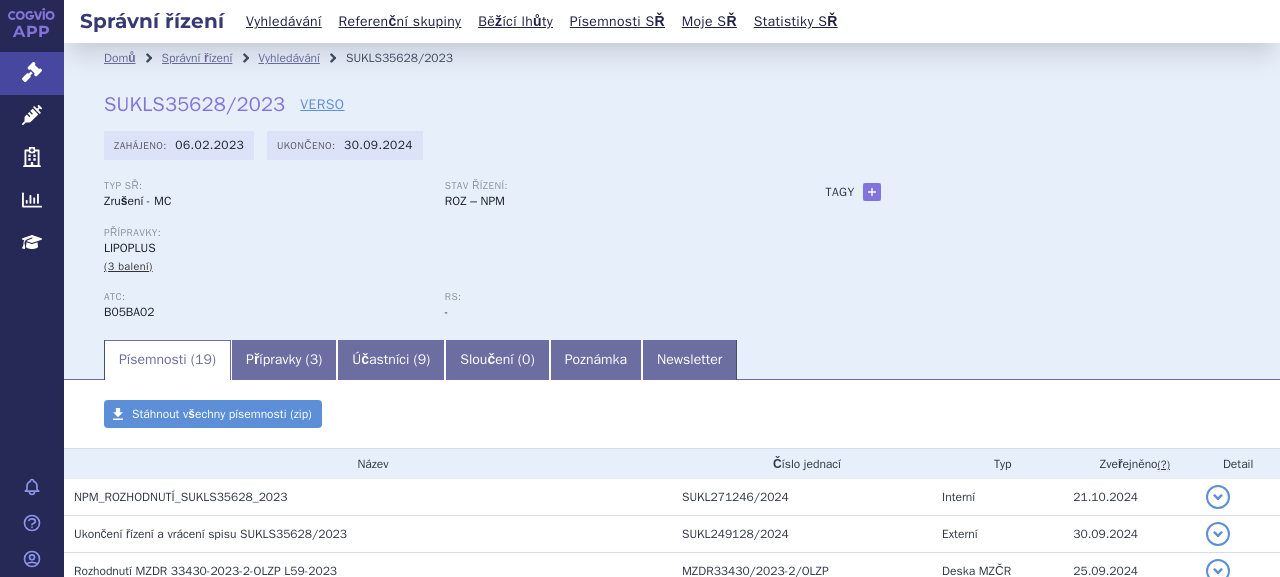 scroll, scrollTop: 0, scrollLeft: 0, axis: both 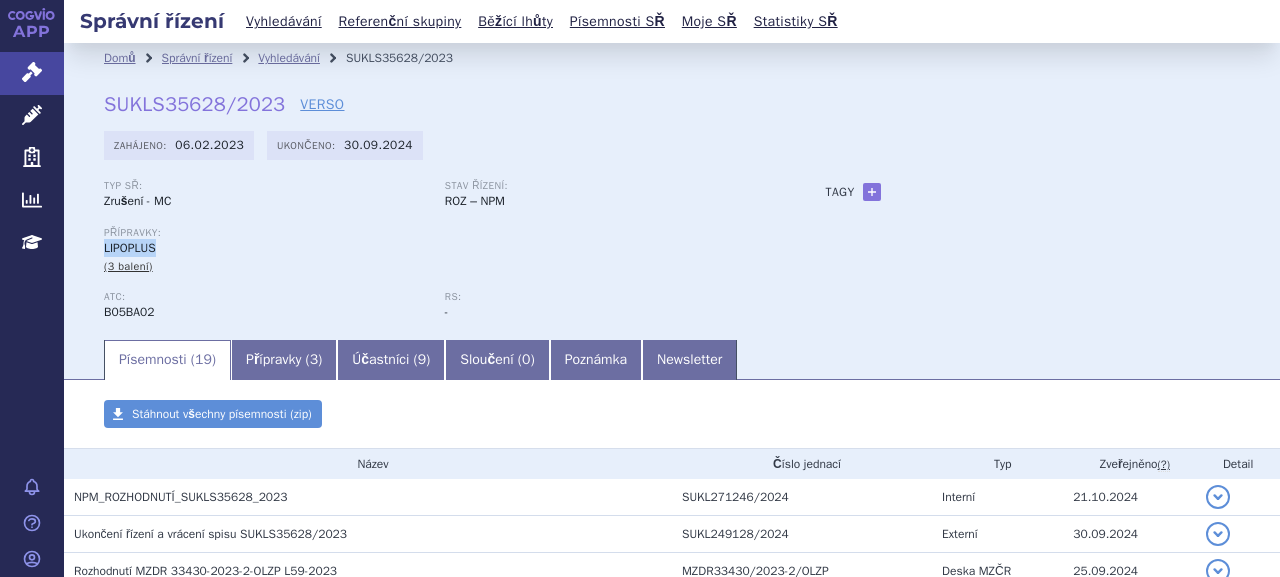click on "LIPOPLUS" at bounding box center [130, 248] 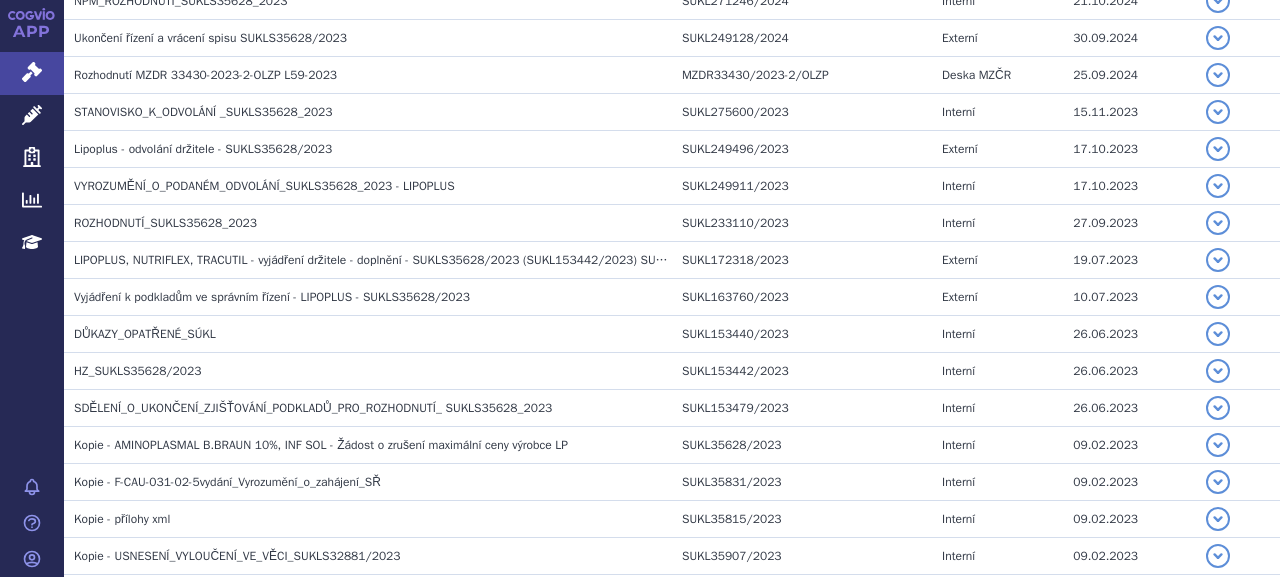 scroll, scrollTop: 500, scrollLeft: 0, axis: vertical 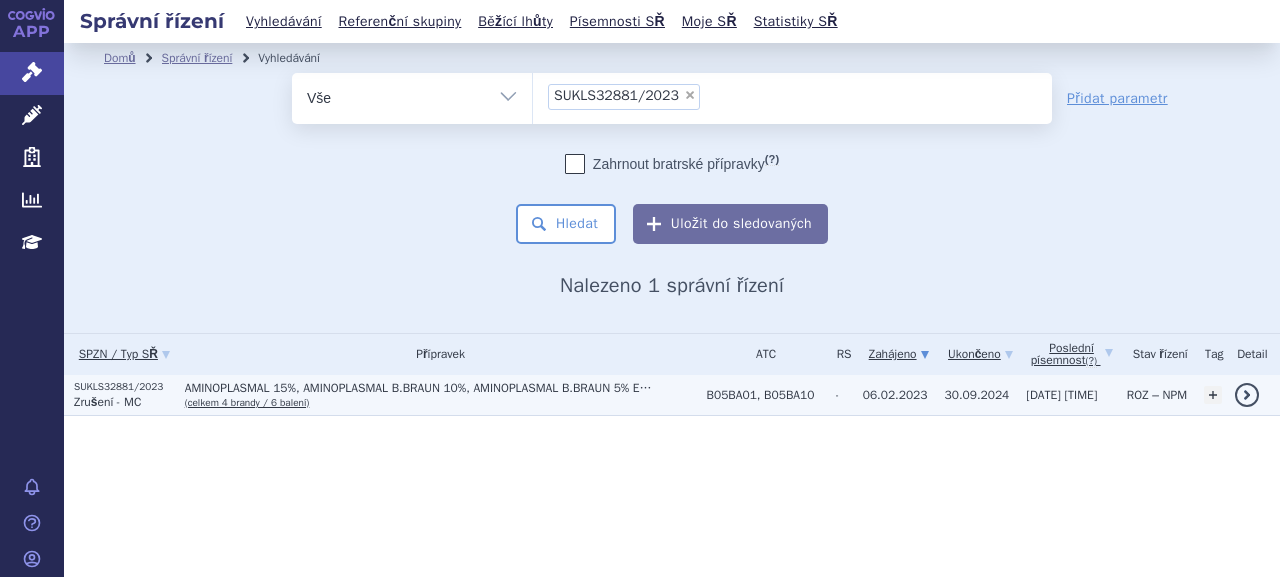 click on "SUKLS32881/2023" at bounding box center (124, 387) 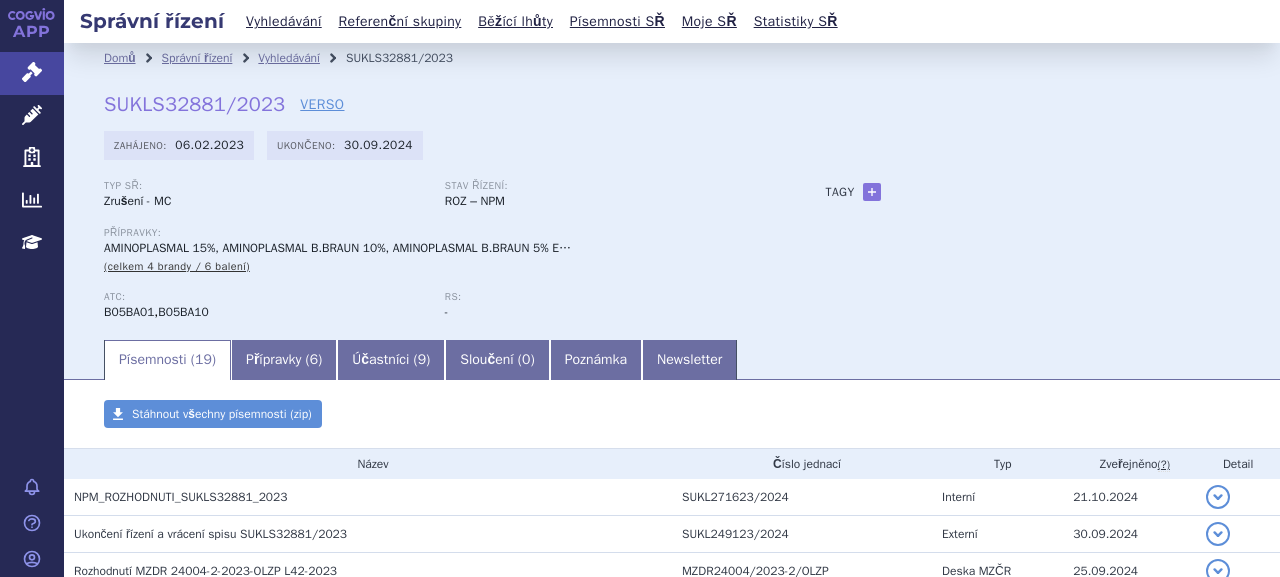 scroll, scrollTop: 0, scrollLeft: 0, axis: both 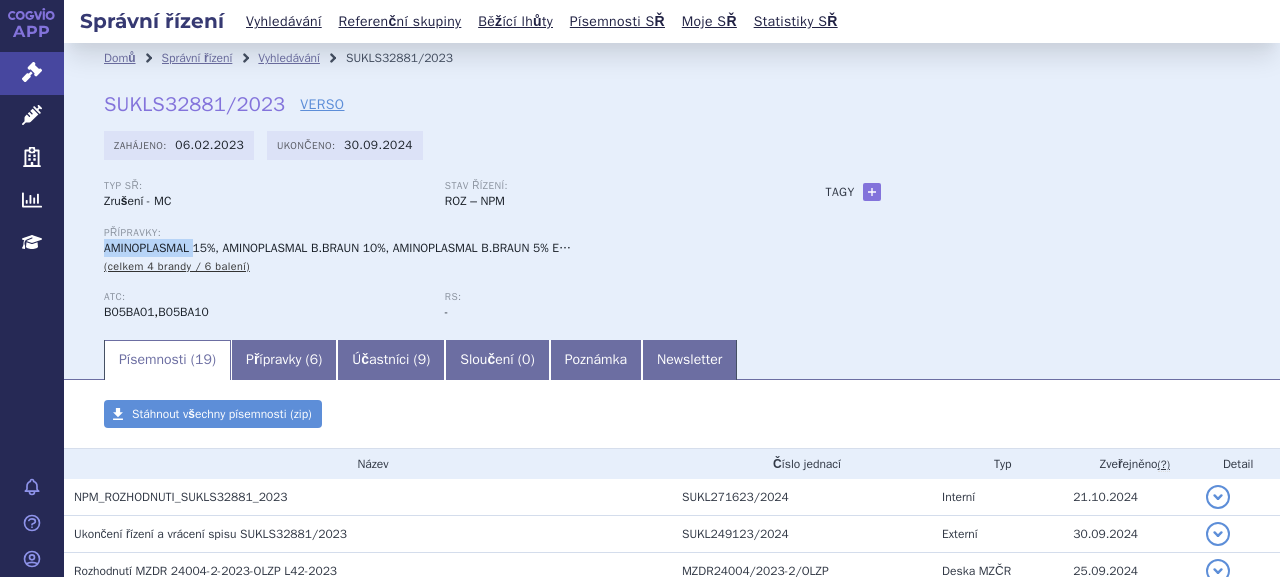 click on "AMINOPLASMAL 15%, AMINOPLASMAL B.BRAUN 10%, AMINOPLASMAL B.BRAUN 5% E…" at bounding box center (337, 248) 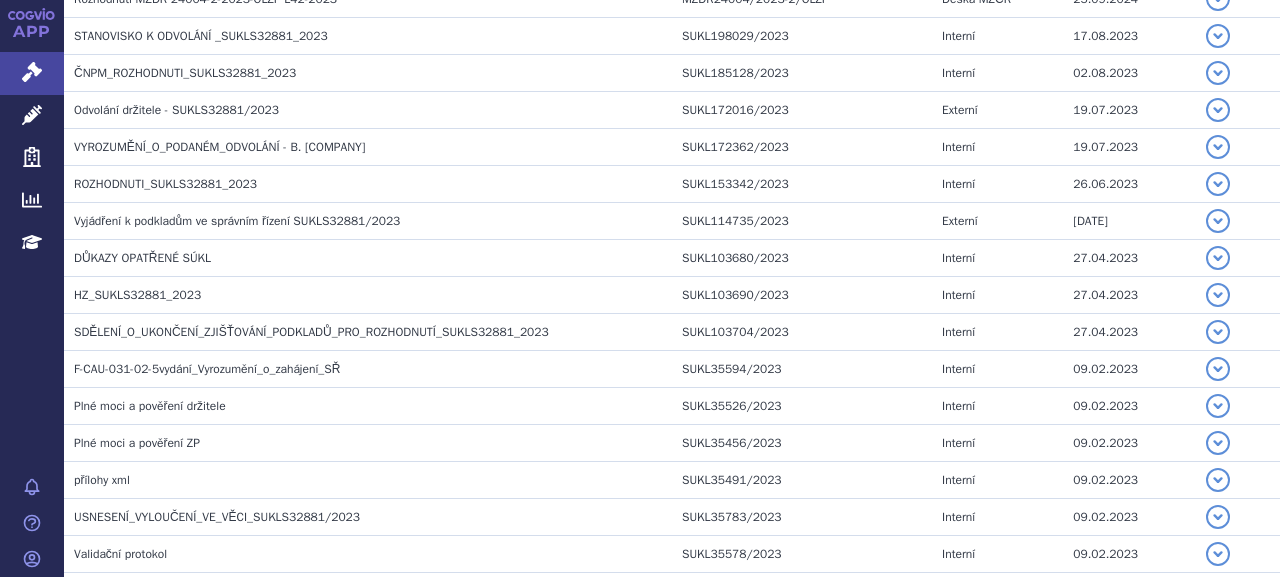 scroll, scrollTop: 600, scrollLeft: 0, axis: vertical 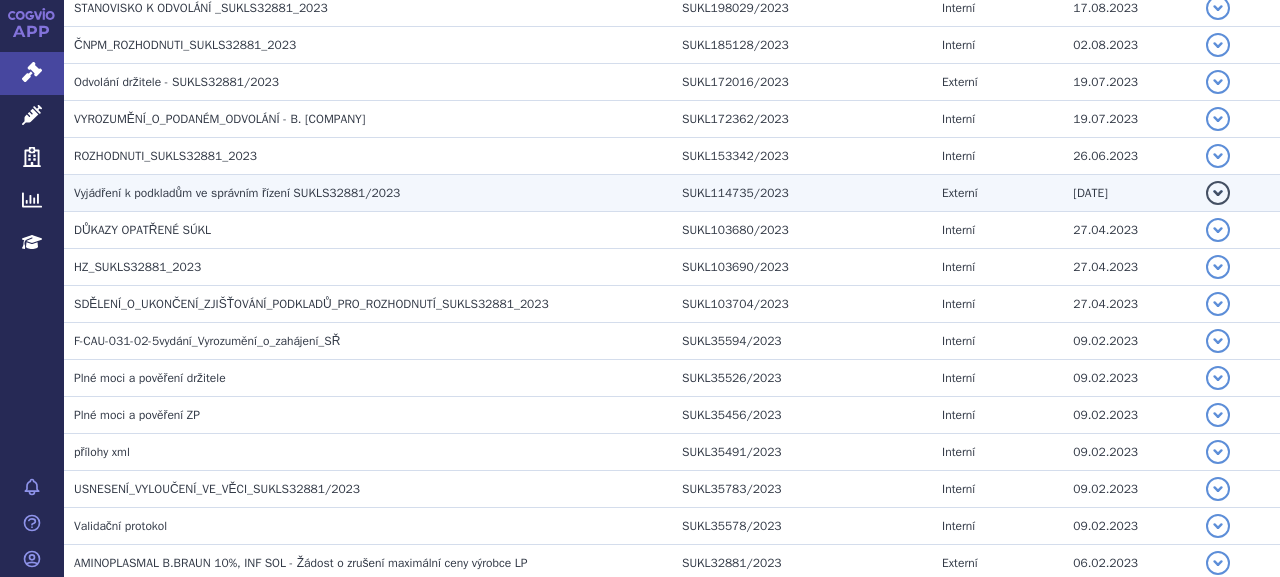 click on "Vyjádření k podkladům ve správním řízení SUKLS32881/2023" at bounding box center (237, 193) 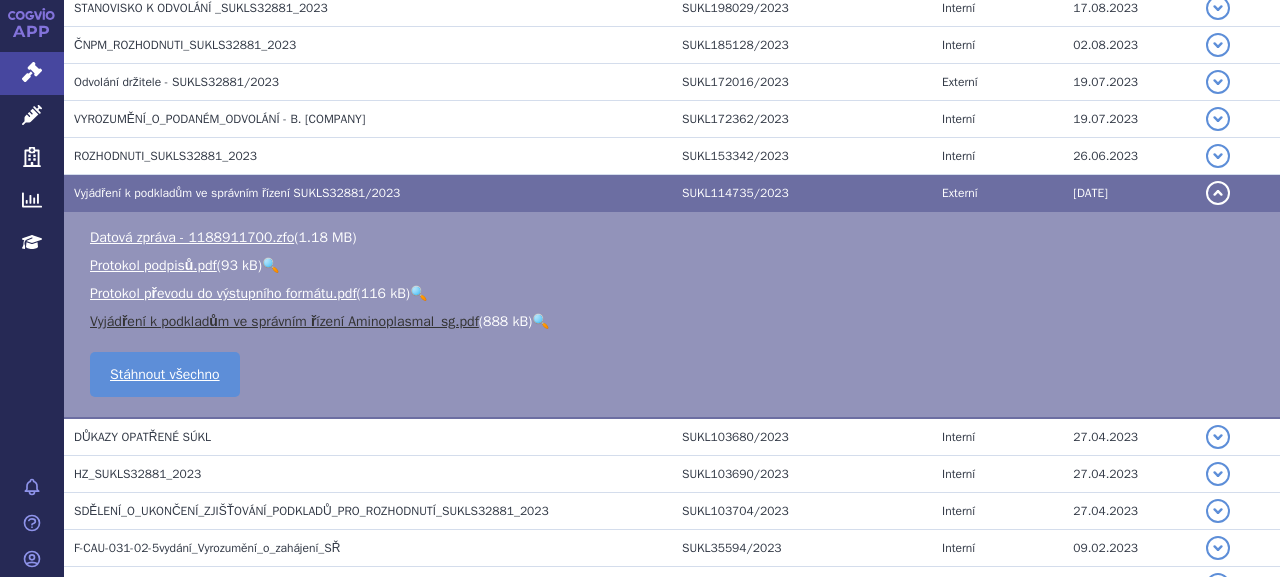 click on "Vyjádření k podkladům ve správním řízení Aminoplasmal_sg.pdf" at bounding box center [284, 321] 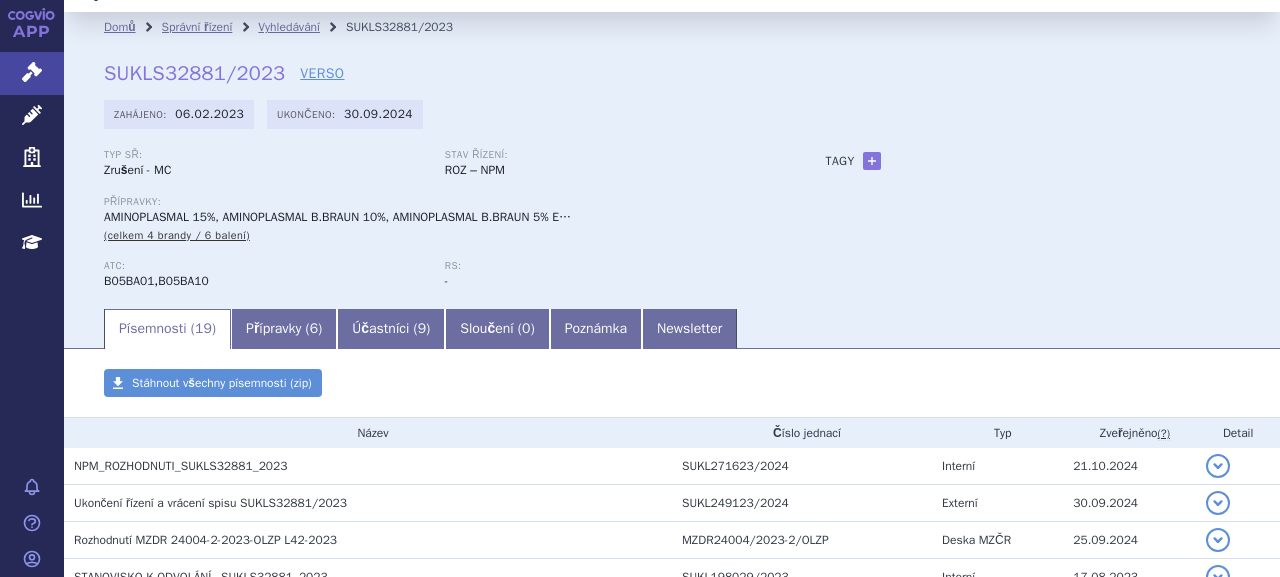 scroll, scrollTop: 0, scrollLeft: 0, axis: both 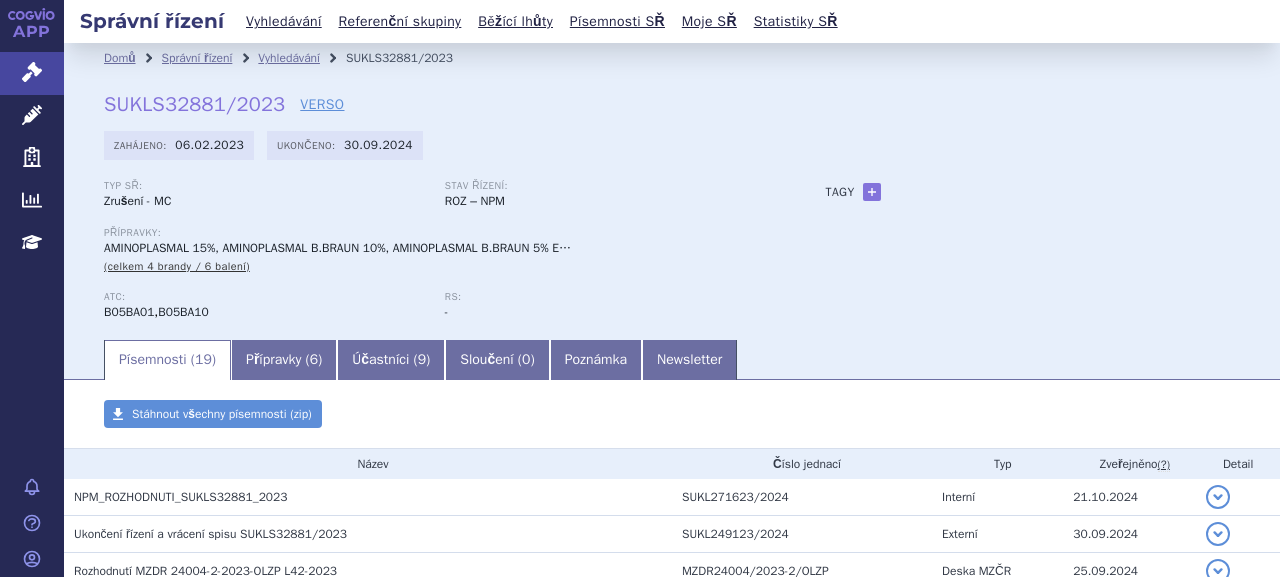 click on "SUKLS32881/2023" at bounding box center [194, 104] 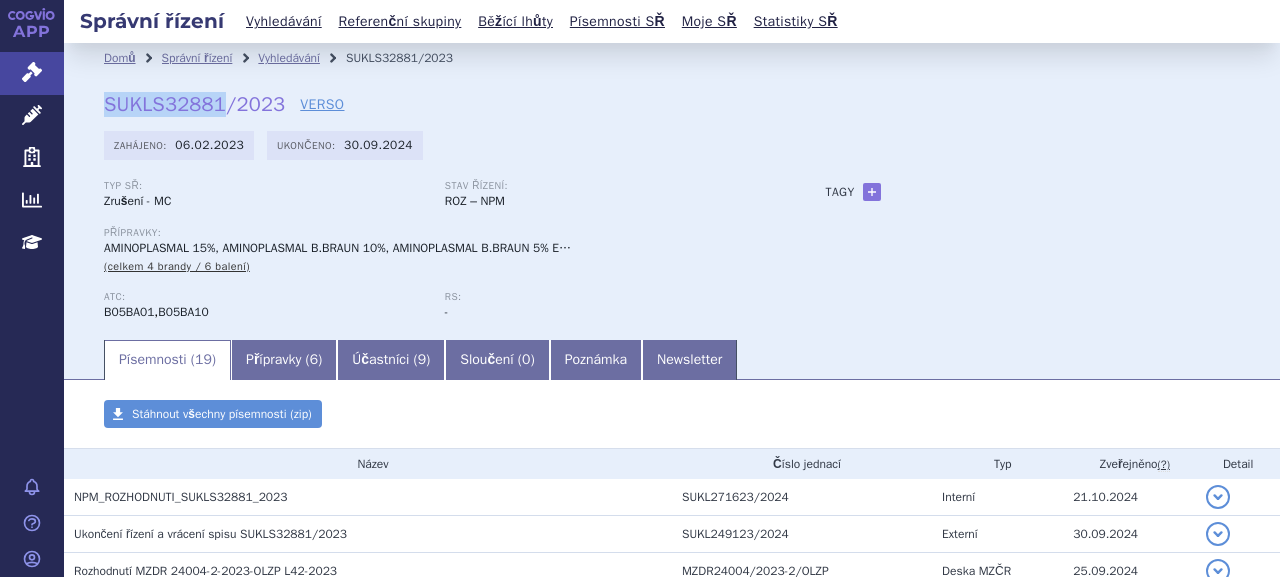 click on "SUKLS32881/2023" at bounding box center [194, 104] 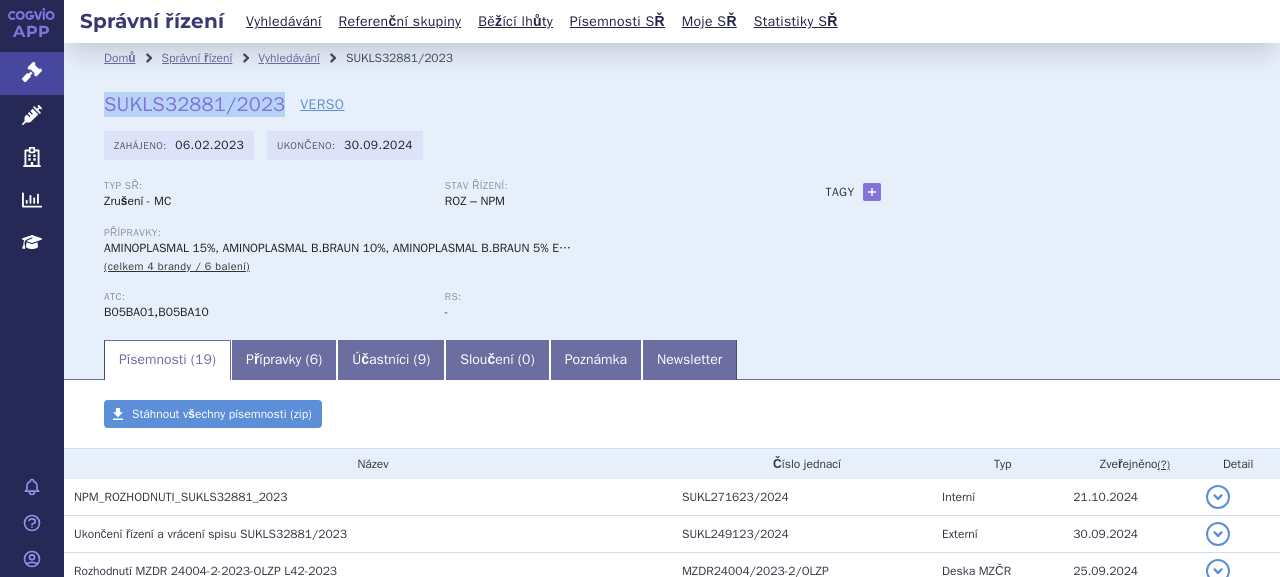 click on "SUKLS32881/2023" at bounding box center [194, 104] 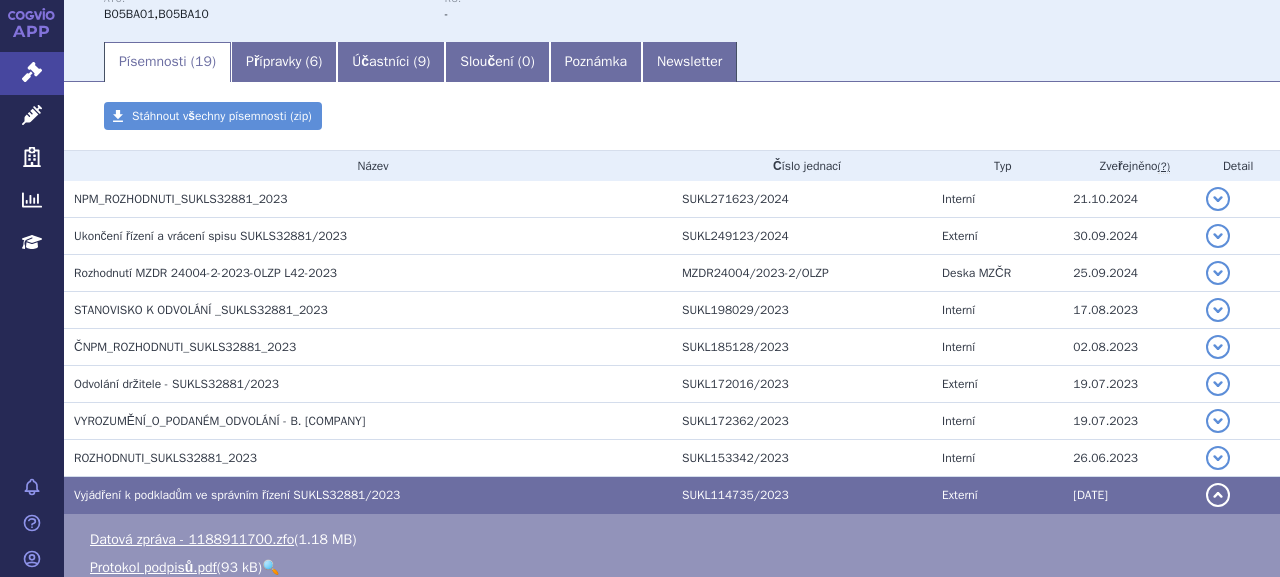 scroll, scrollTop: 300, scrollLeft: 0, axis: vertical 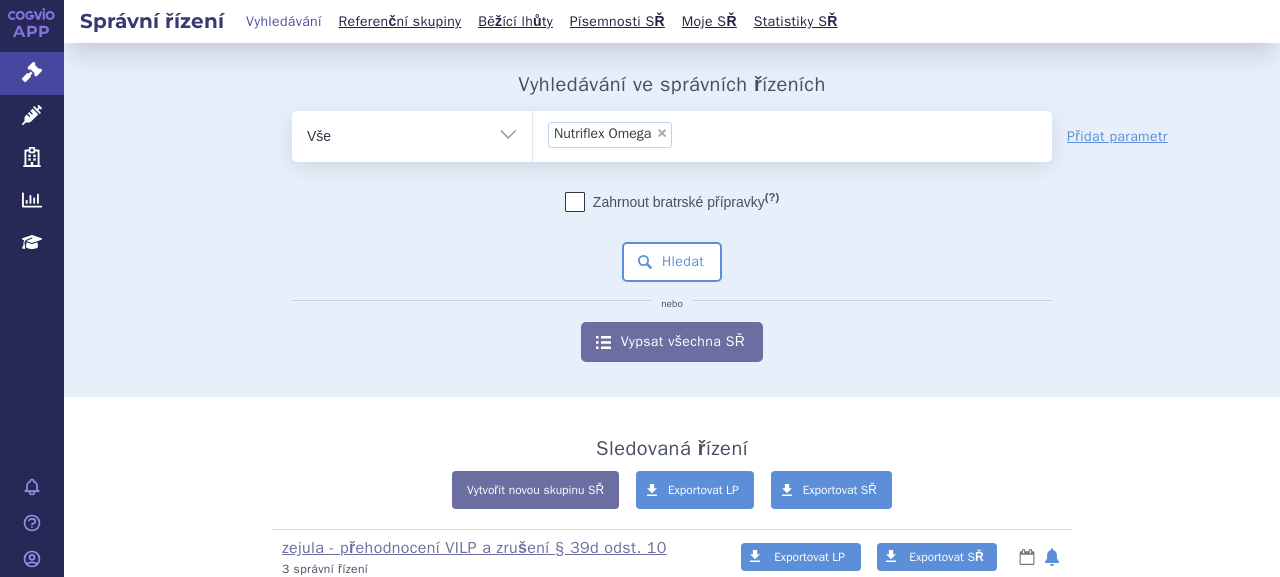click on "Hledat" at bounding box center (672, 262) 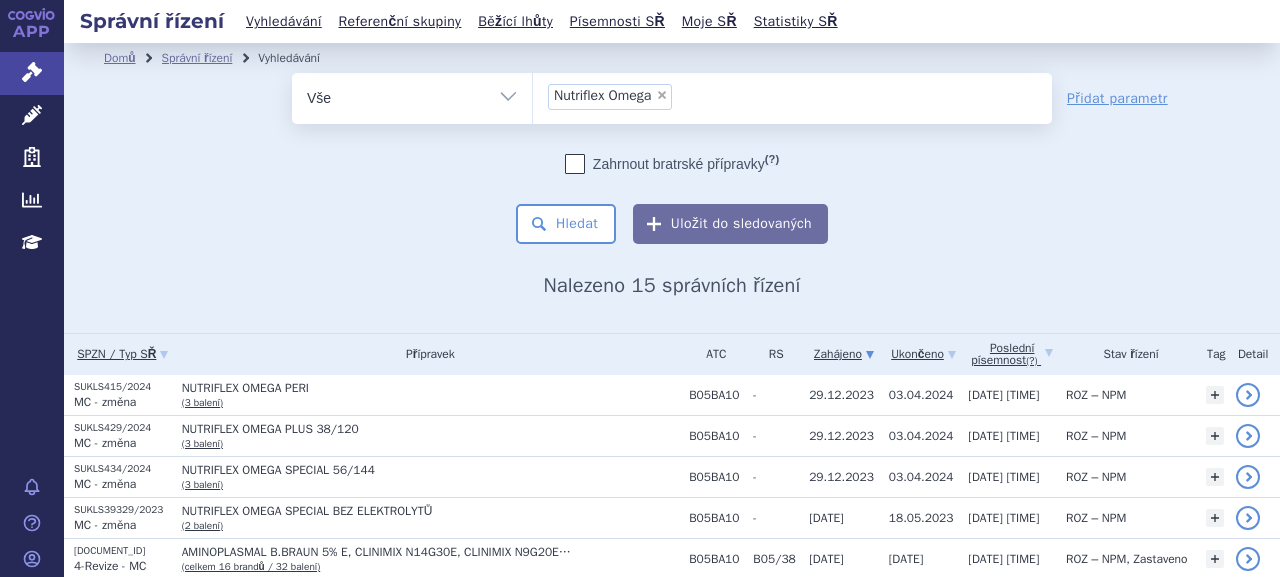 scroll, scrollTop: 0, scrollLeft: 0, axis: both 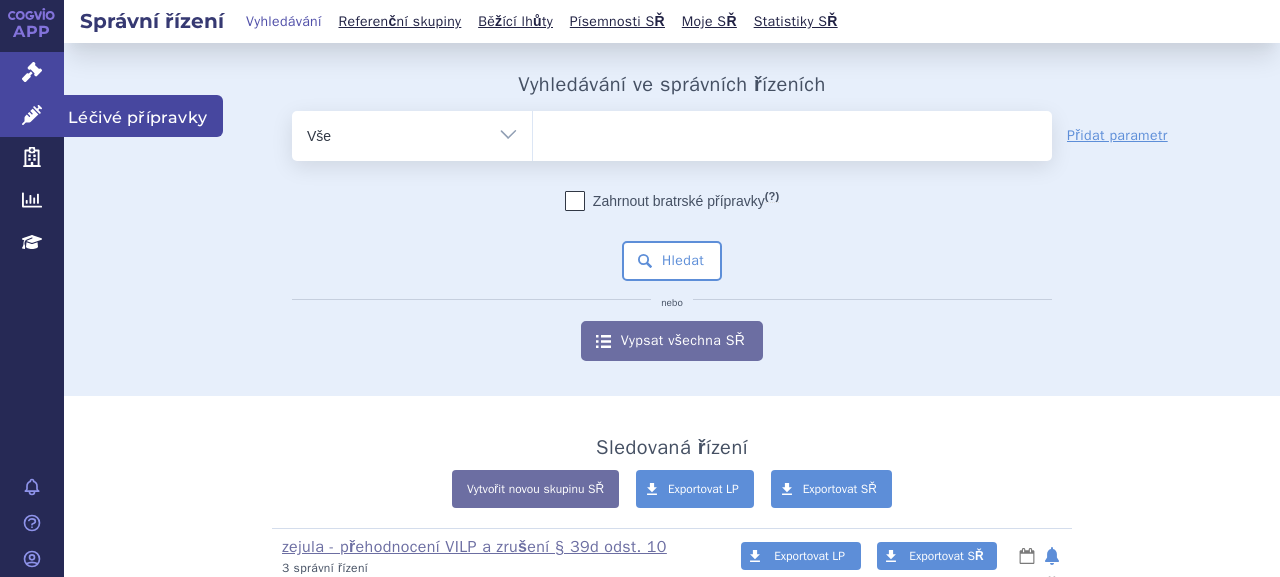 click on "Léčivé přípravky" at bounding box center (32, 116) 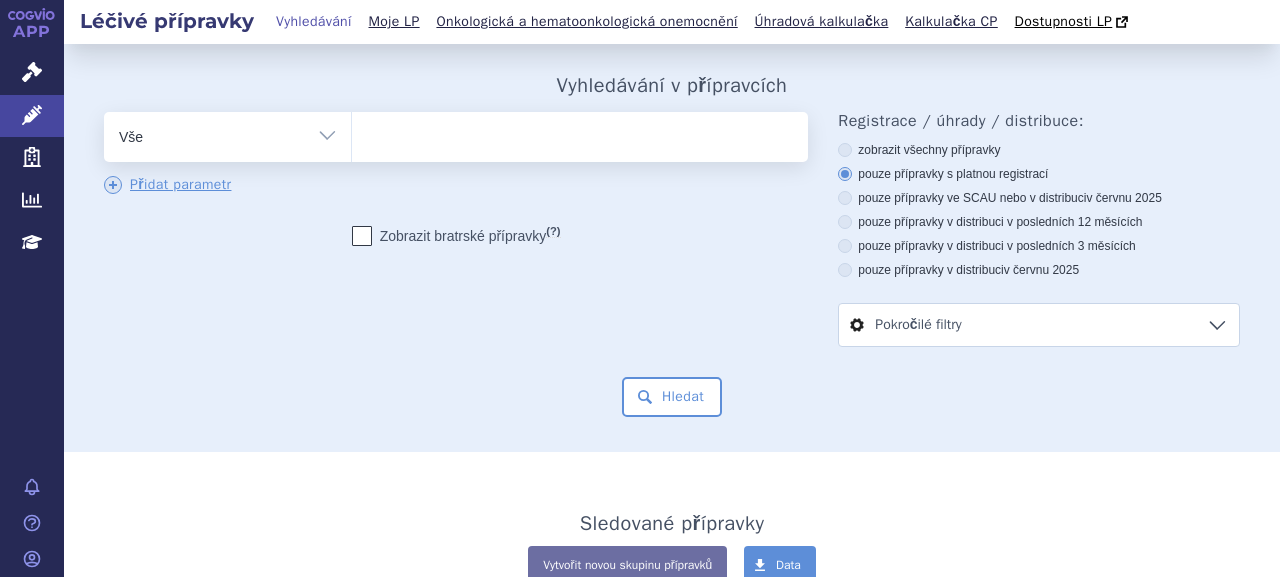 scroll, scrollTop: 0, scrollLeft: 0, axis: both 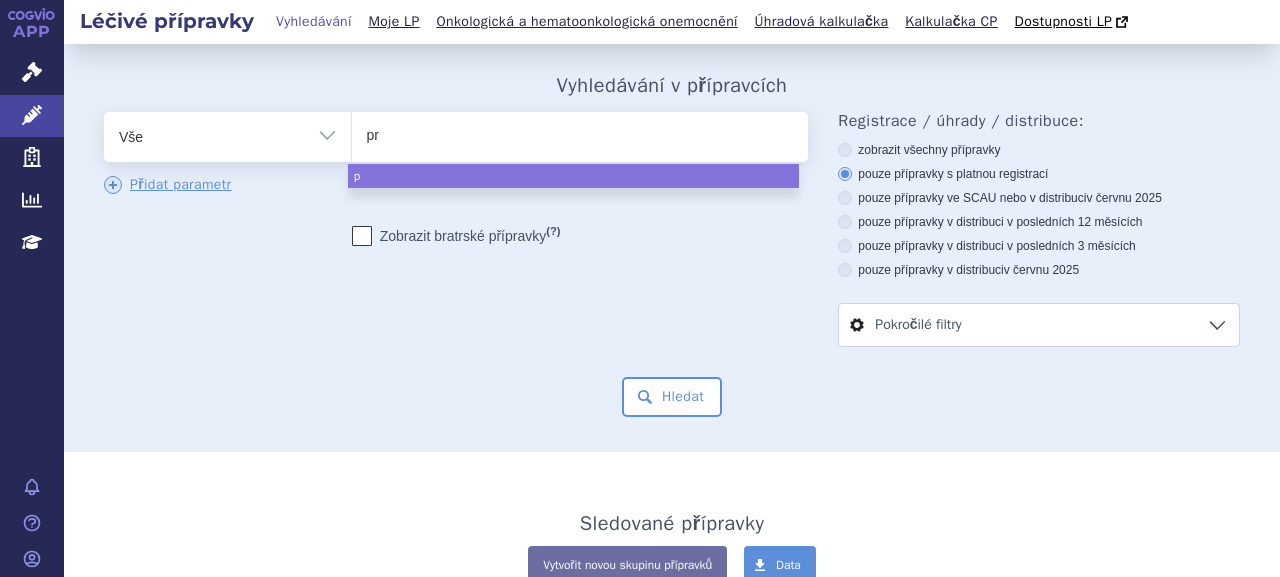 type on "pri" 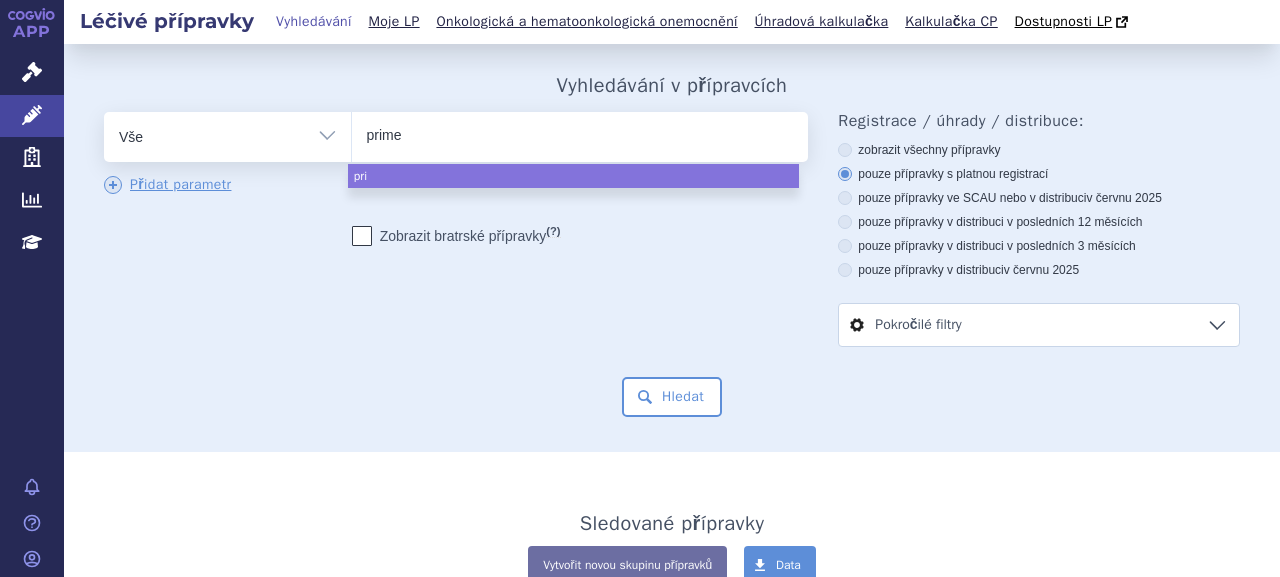 type on "primen" 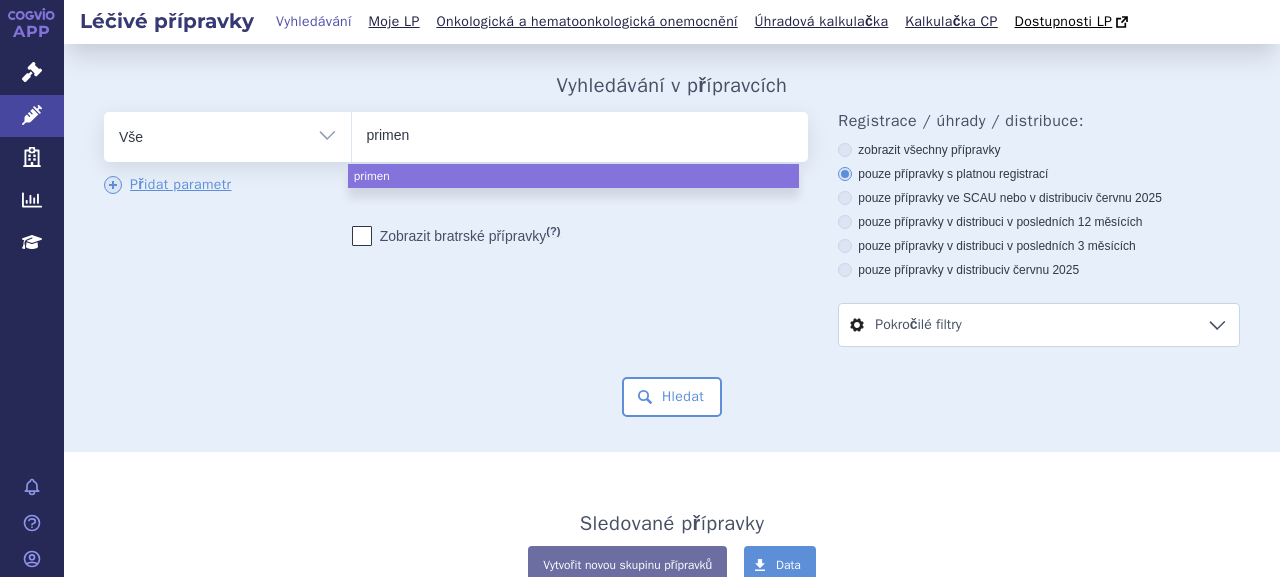 type on "primene" 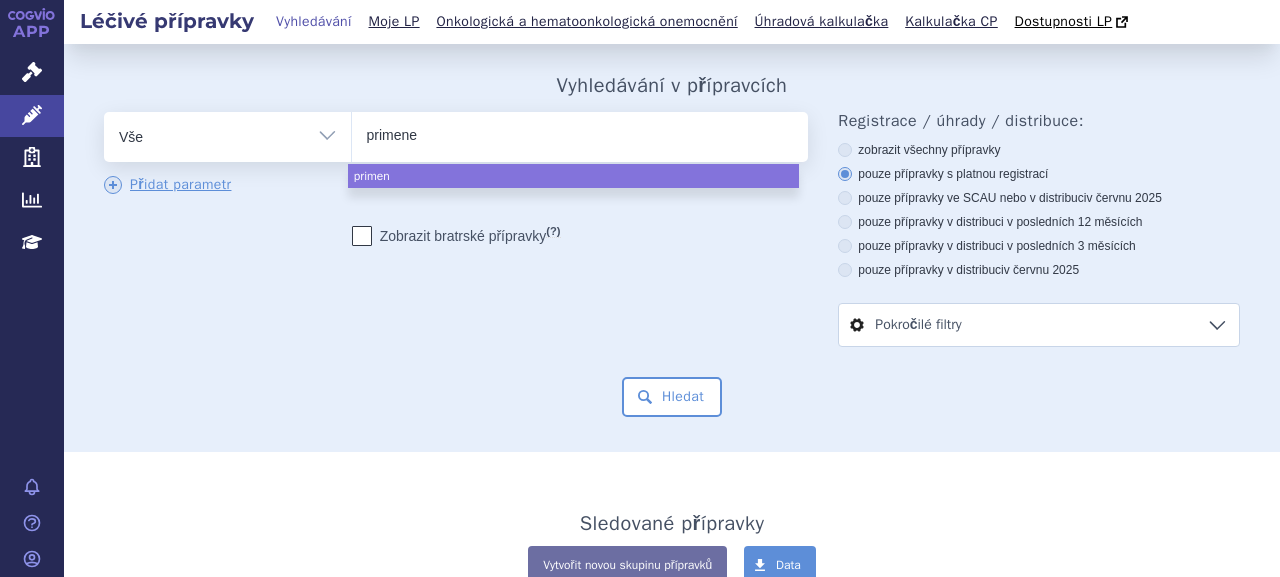 type 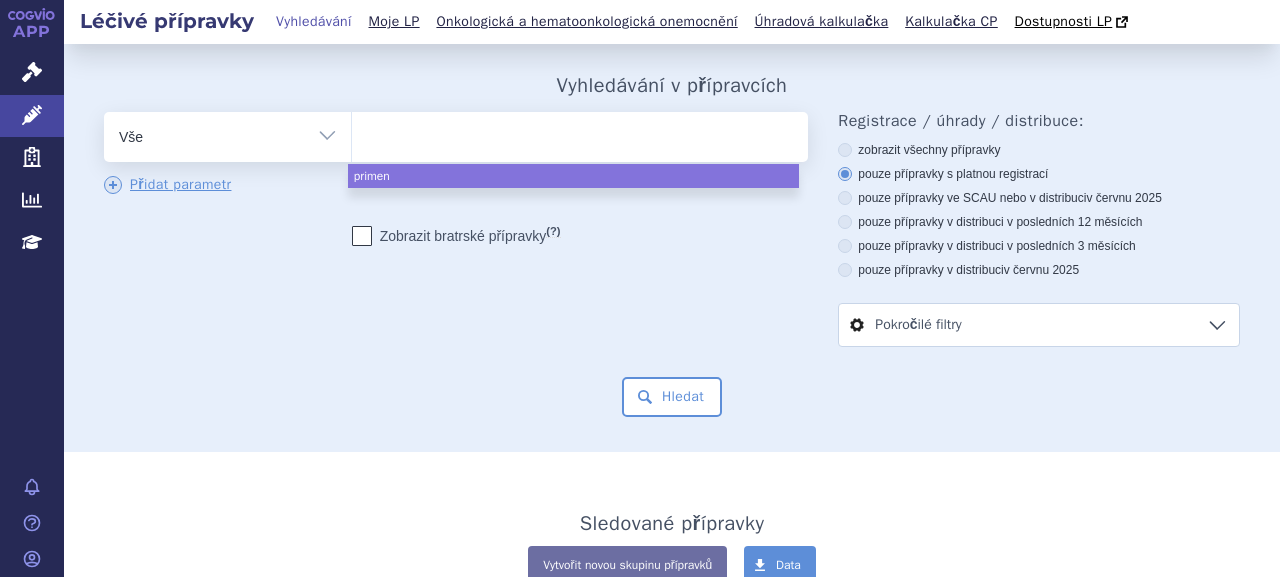 select on "primene" 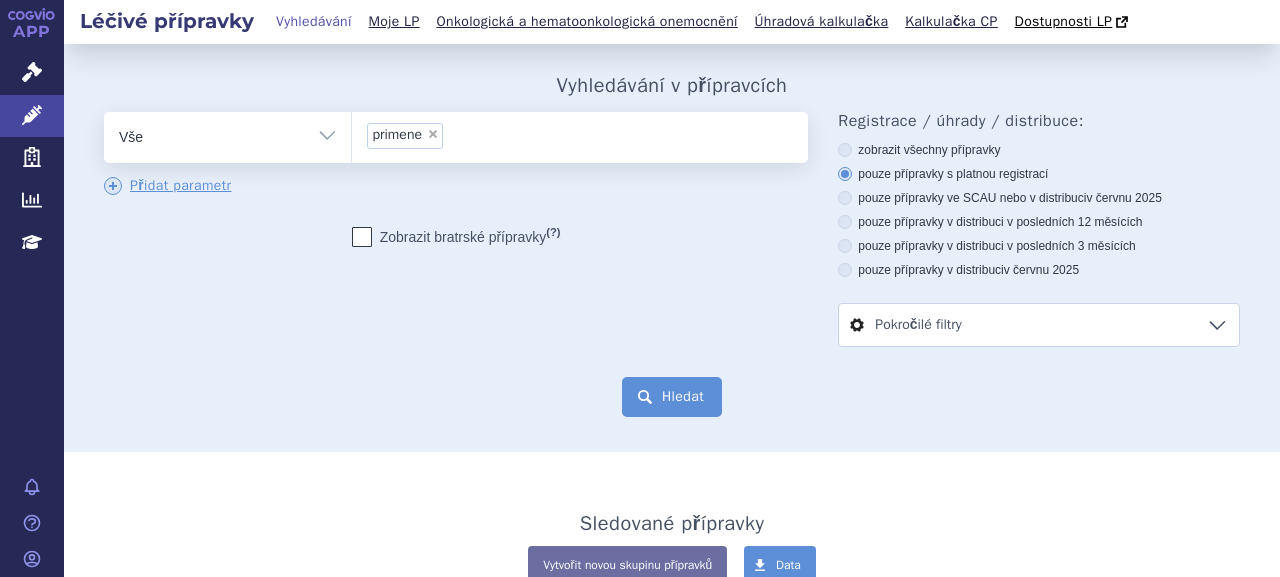 click on "Hledat" at bounding box center (672, 397) 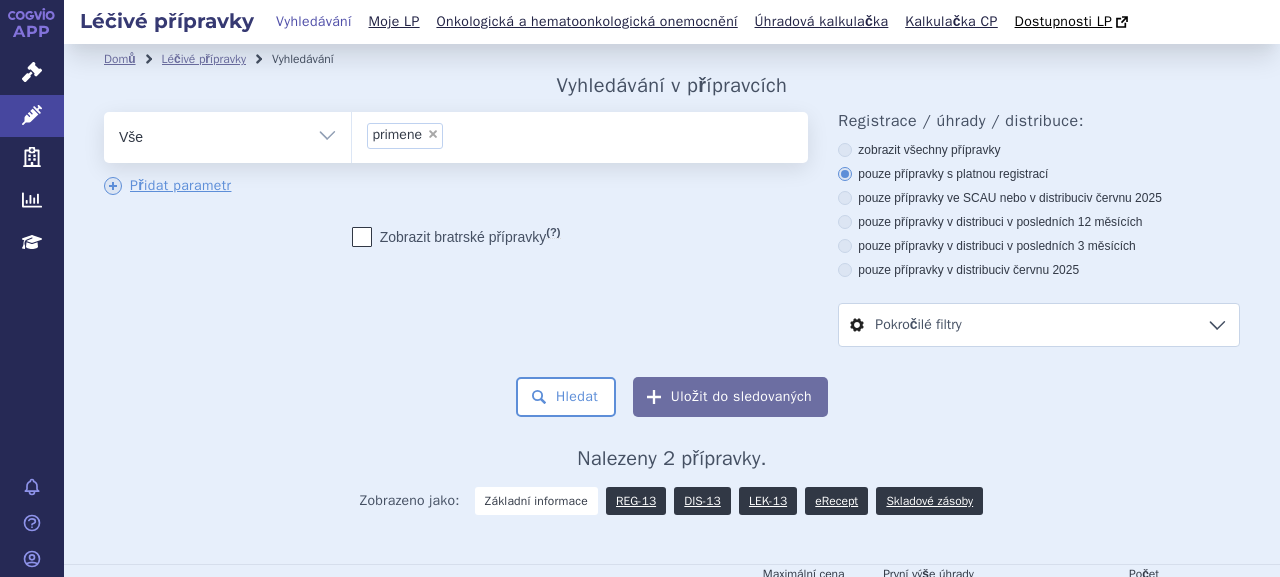 scroll, scrollTop: 0, scrollLeft: 0, axis: both 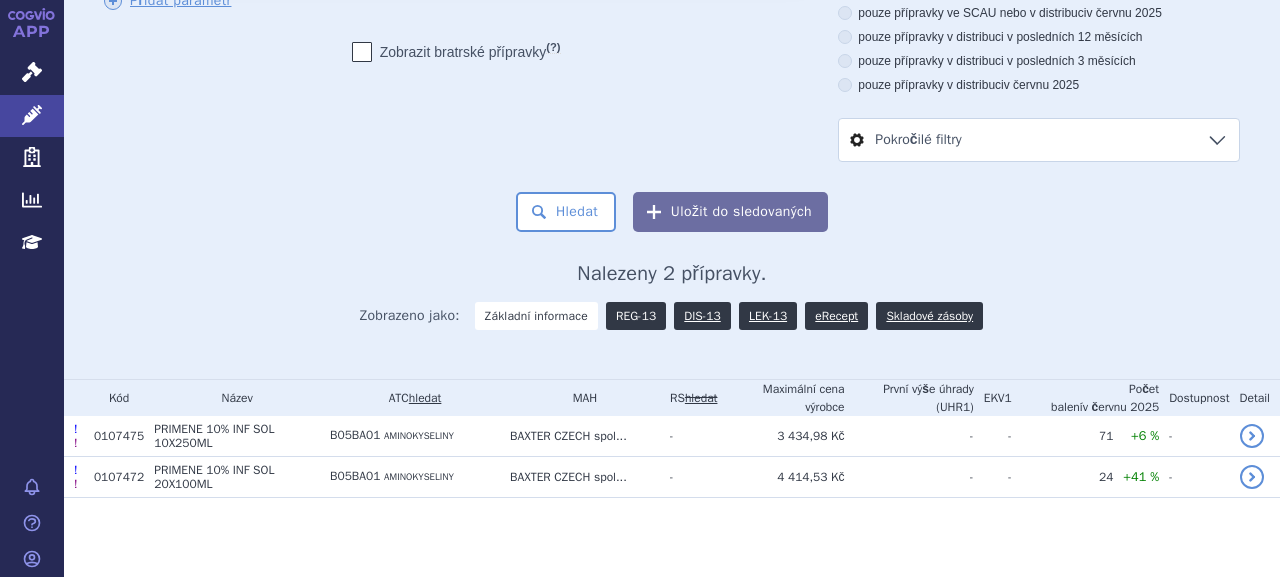 click on "REG-13" at bounding box center [636, 316] 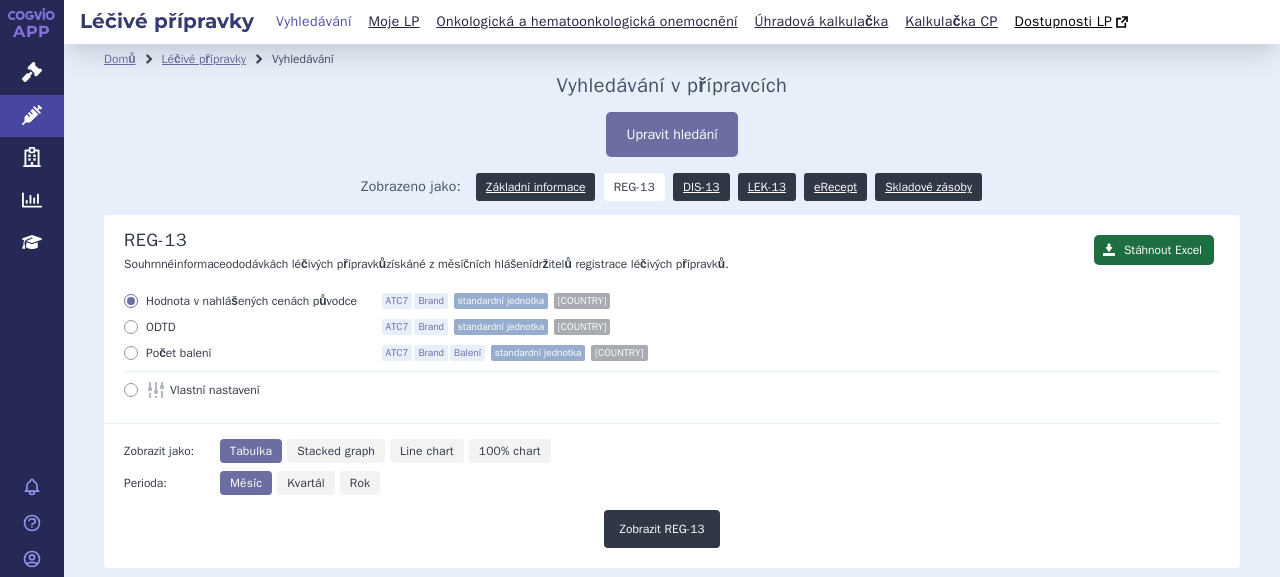 scroll, scrollTop: 0, scrollLeft: 0, axis: both 